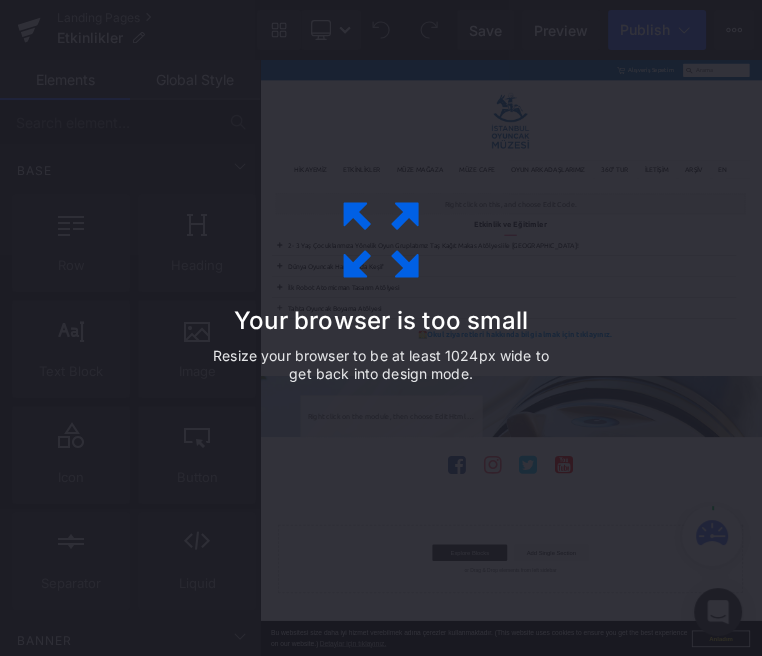 scroll, scrollTop: 0, scrollLeft: 0, axis: both 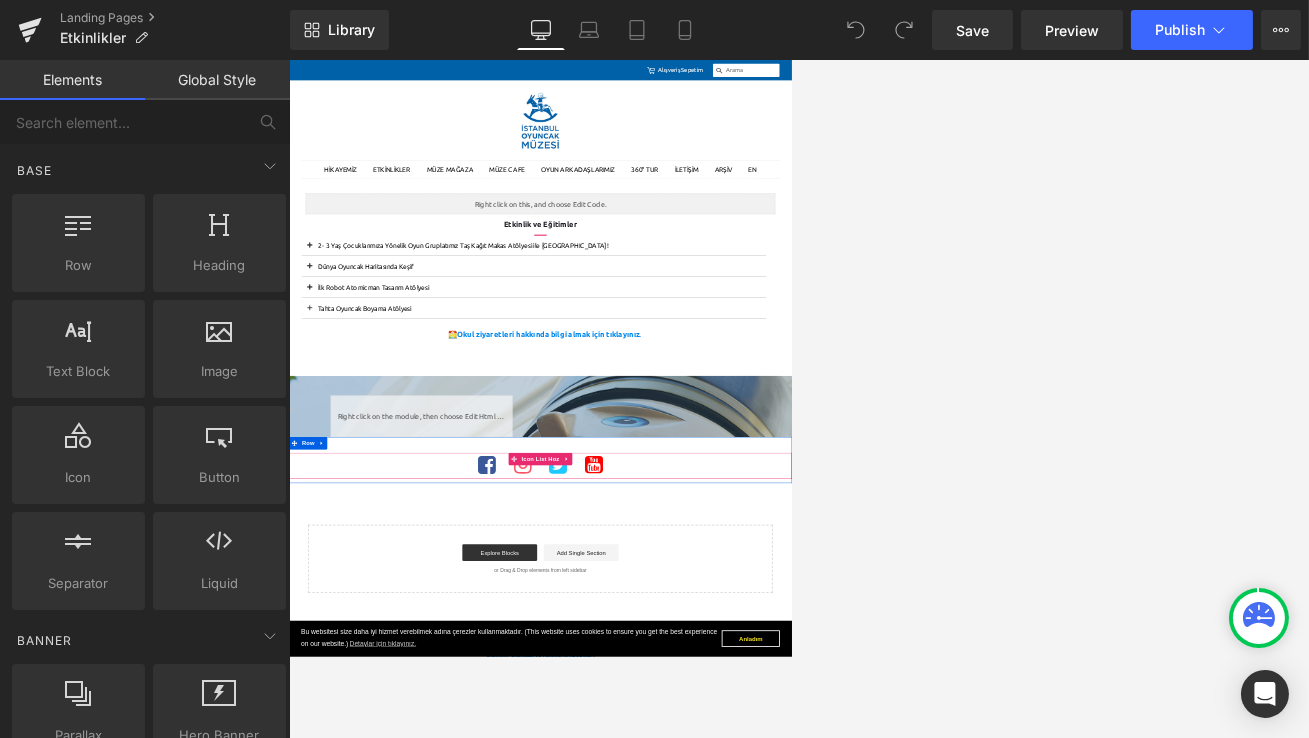 click on "Icon
Icon
Icon
Icon" at bounding box center (893, 1036) 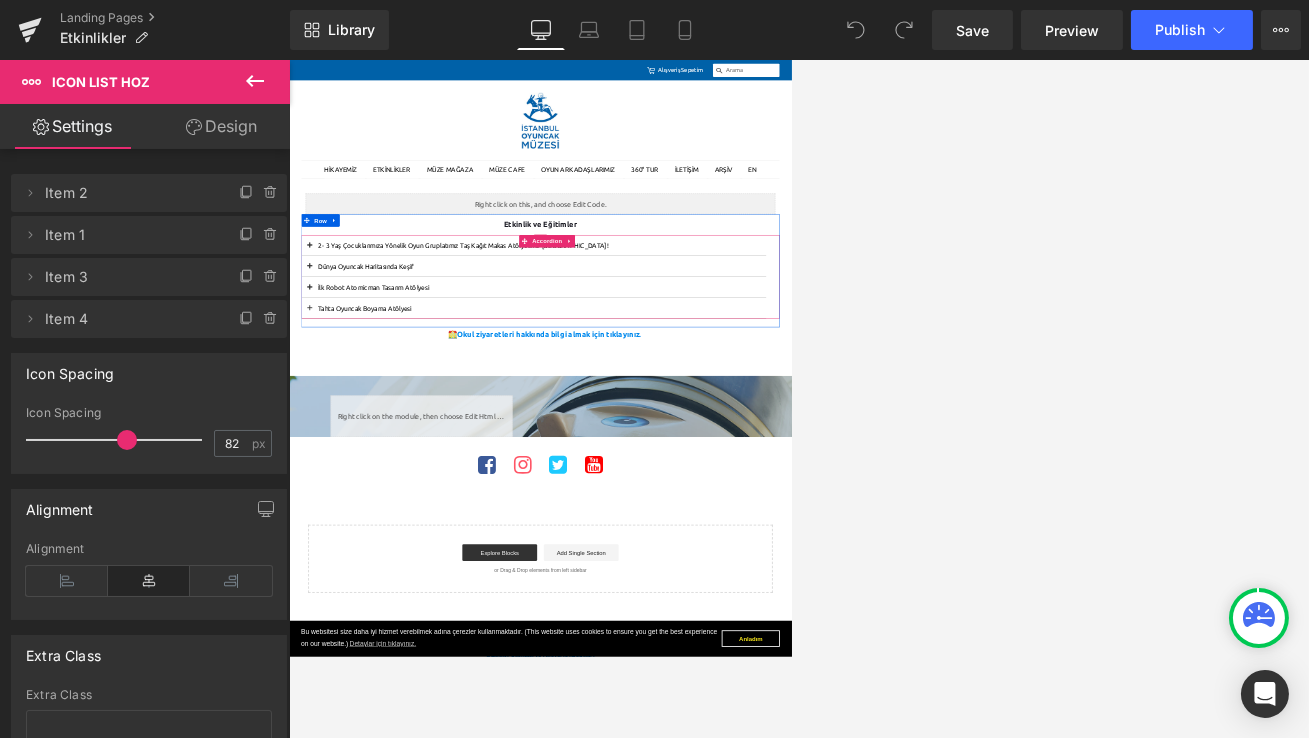 click at bounding box center (338, 512) 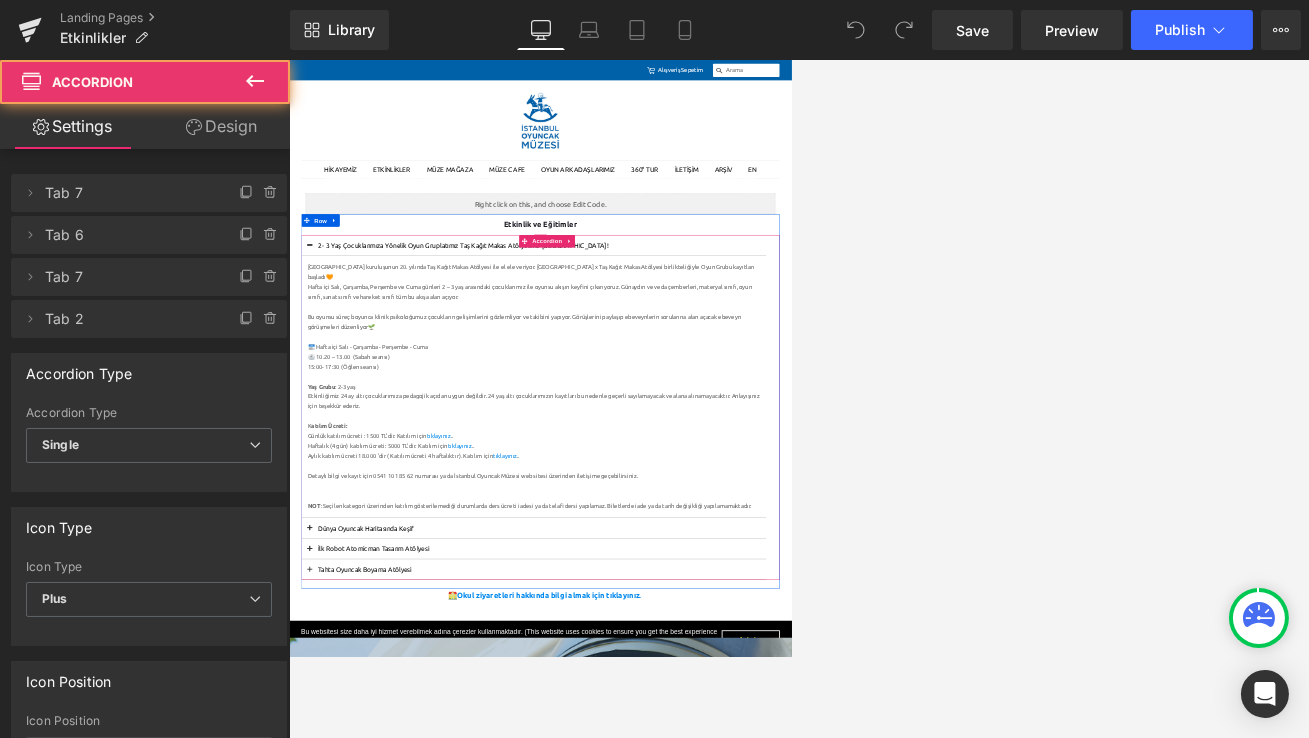 click at bounding box center (338, 505) 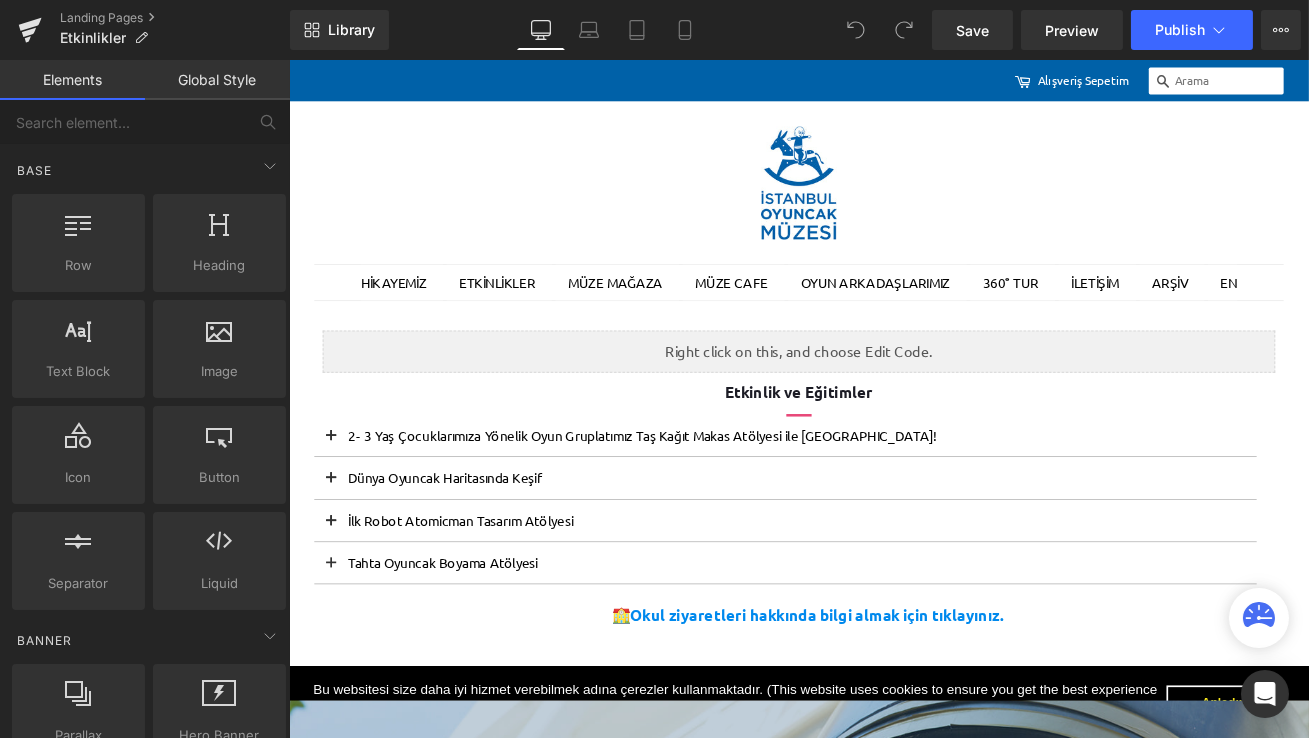 scroll, scrollTop: 0, scrollLeft: 0, axis: both 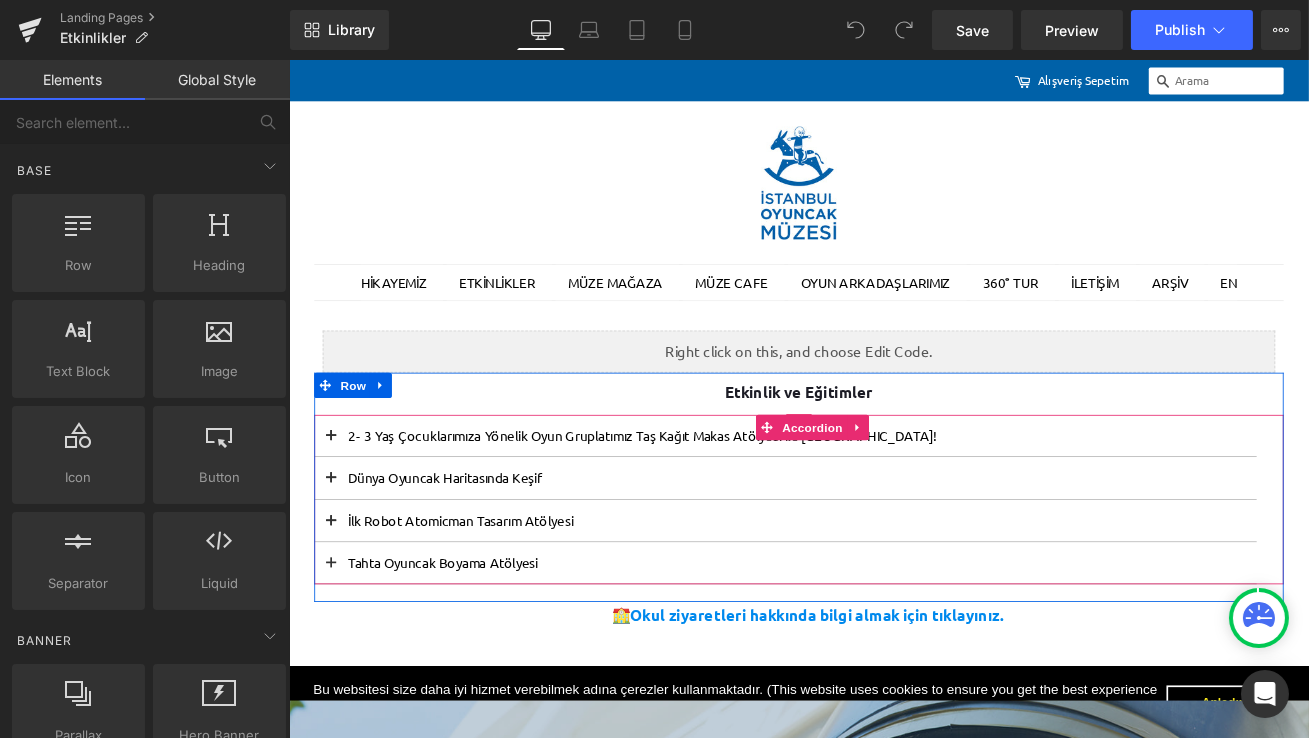 click at bounding box center [288, 60] 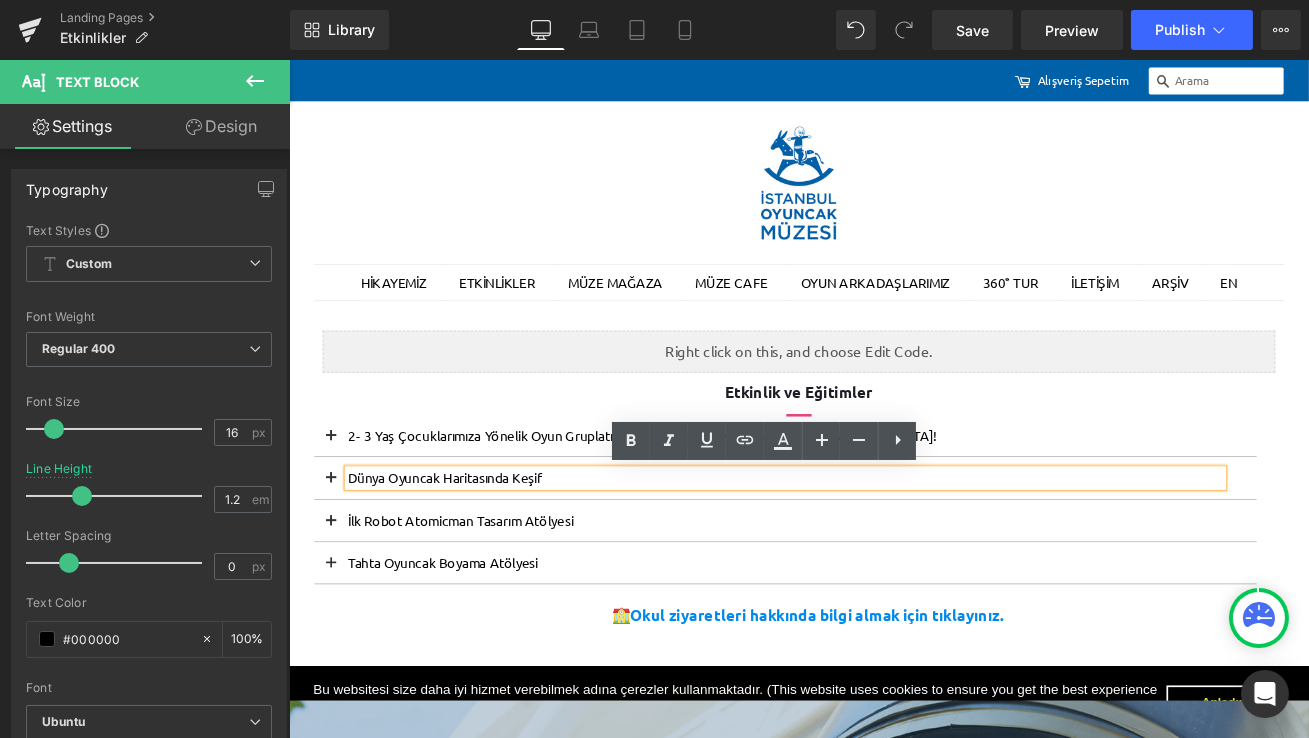 click at bounding box center [338, 562] 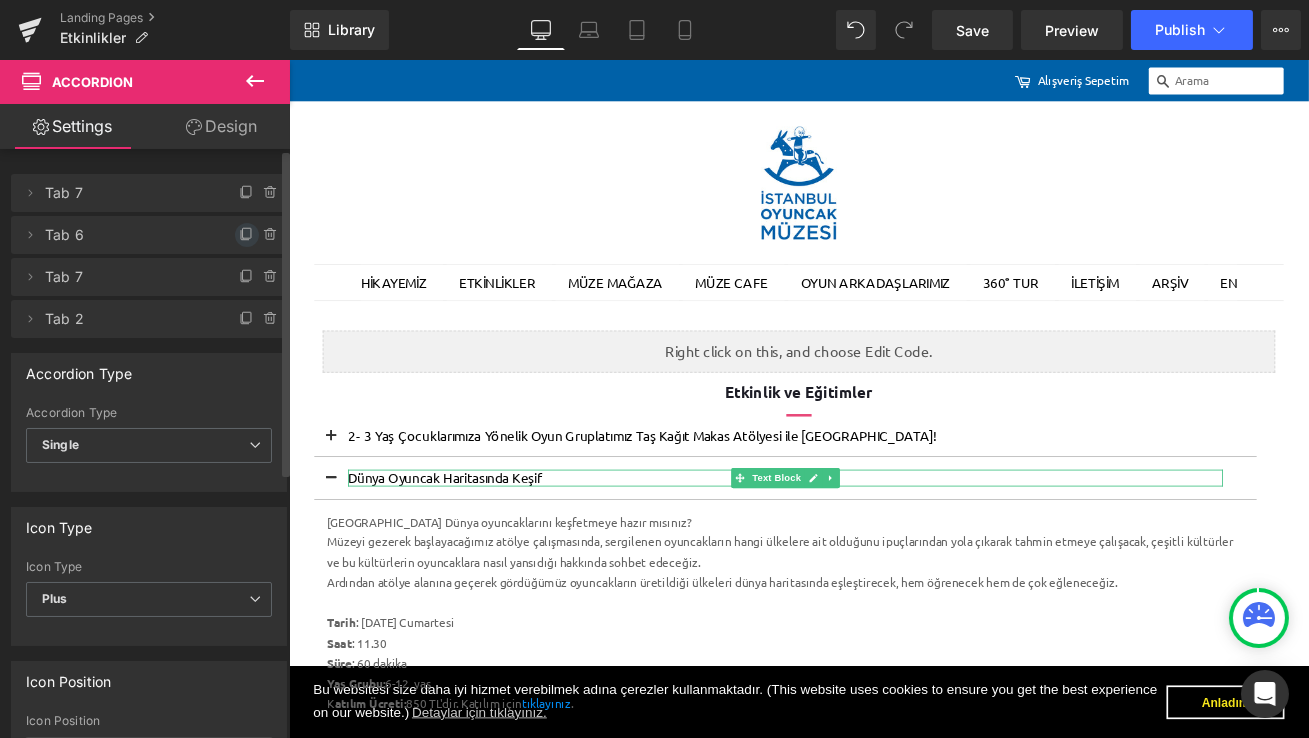 click 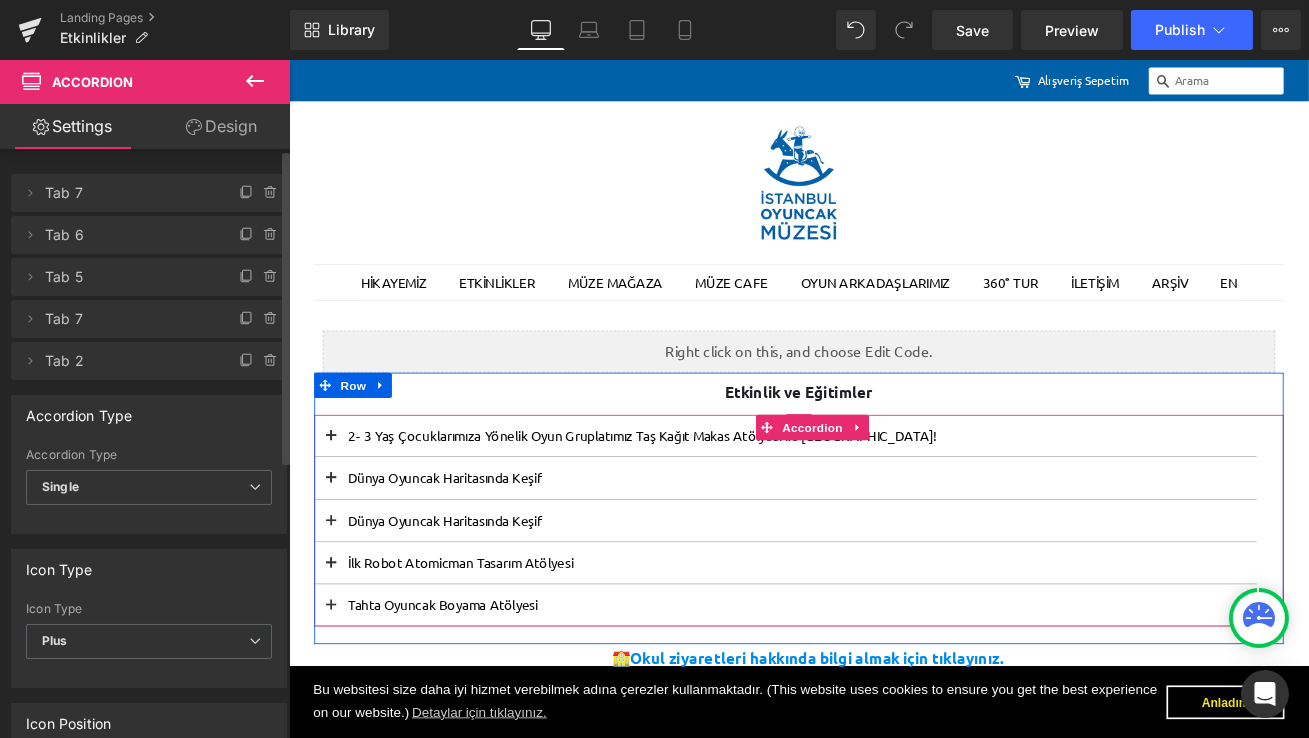 click at bounding box center [338, 555] 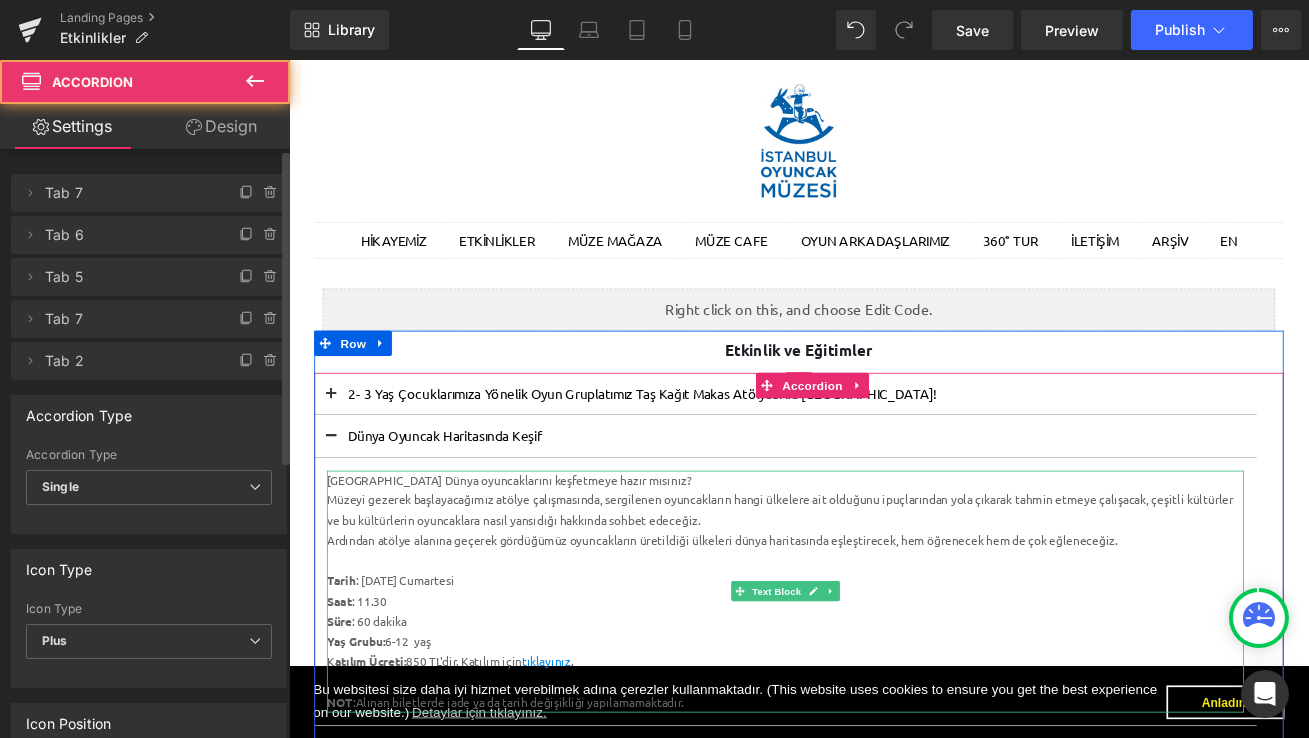 scroll, scrollTop: 60, scrollLeft: 0, axis: vertical 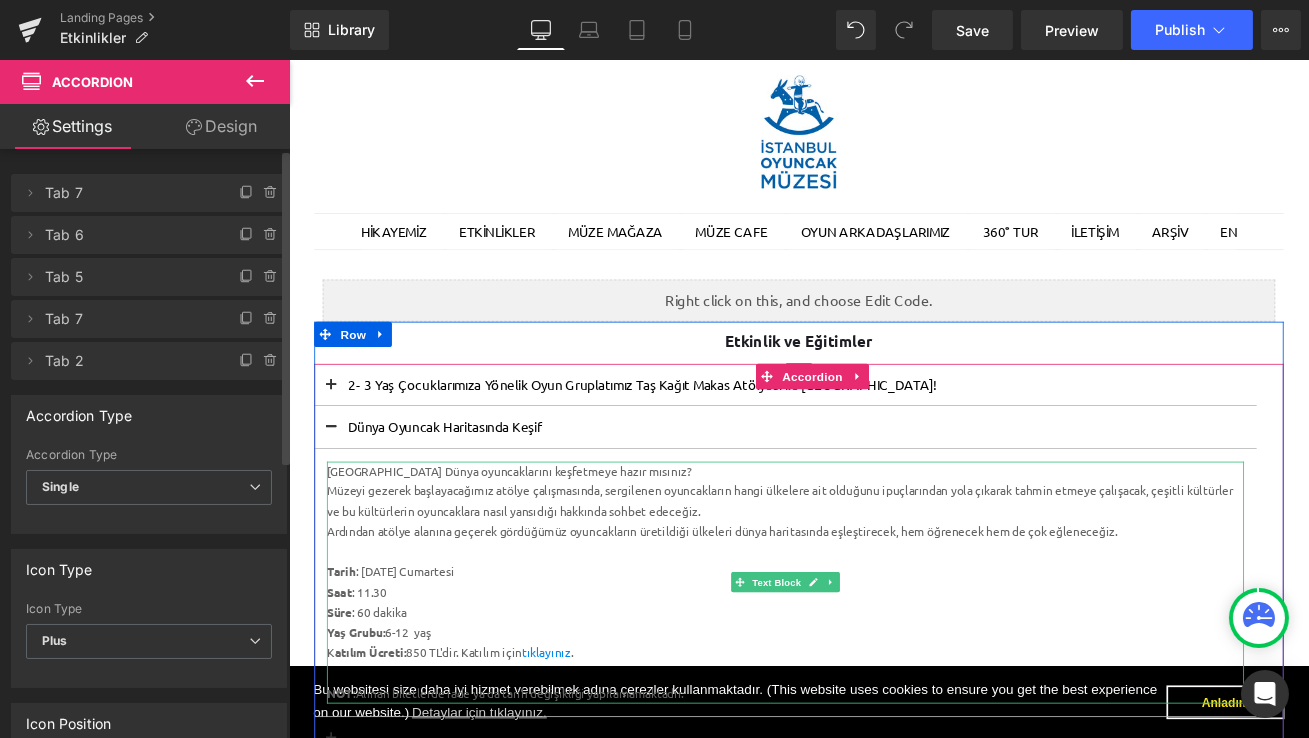 click on "Ardından atölye alanına geçerek gördüğümüz oyuncakların üretildiği ülkeleri dünya haritasında eşleştirecek, hem öğrenecek hem de çok eğleneceğiz." at bounding box center (877, 620) 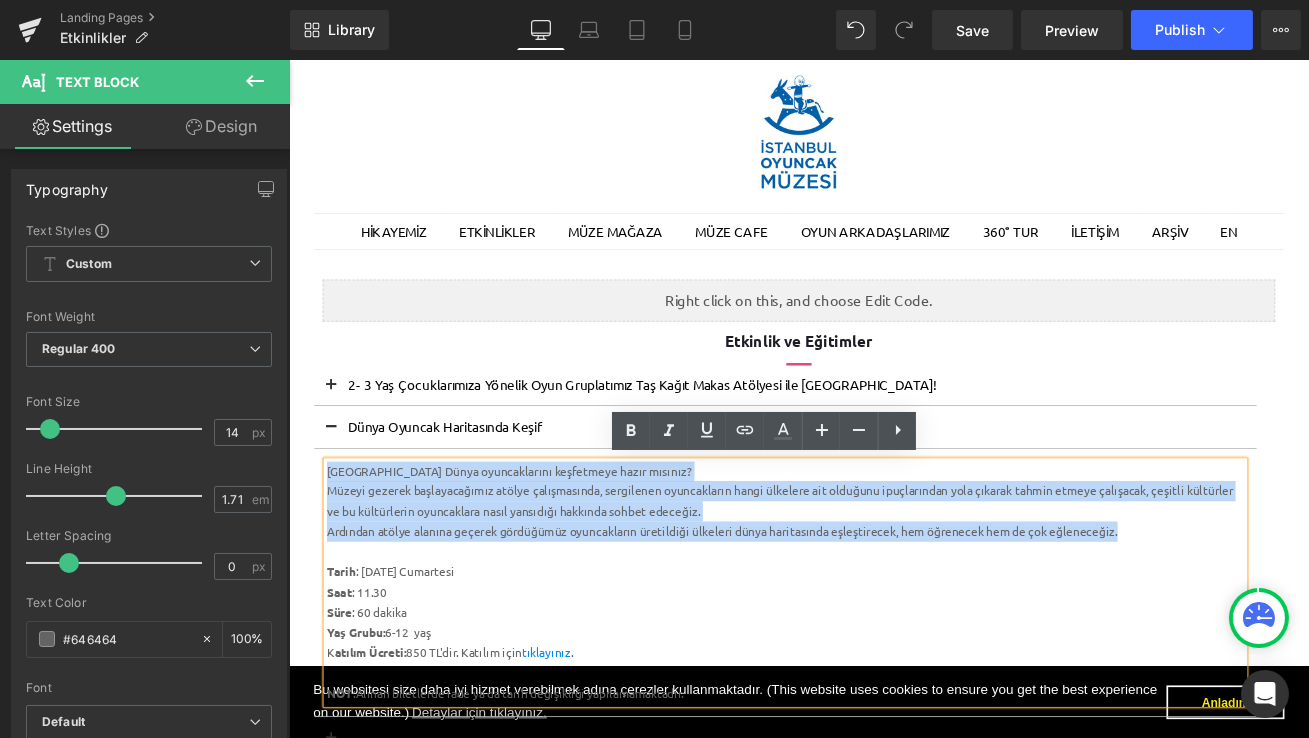 drag, startPoint x: 1287, startPoint y: 621, endPoint x: 316, endPoint y: 548, distance: 973.74023 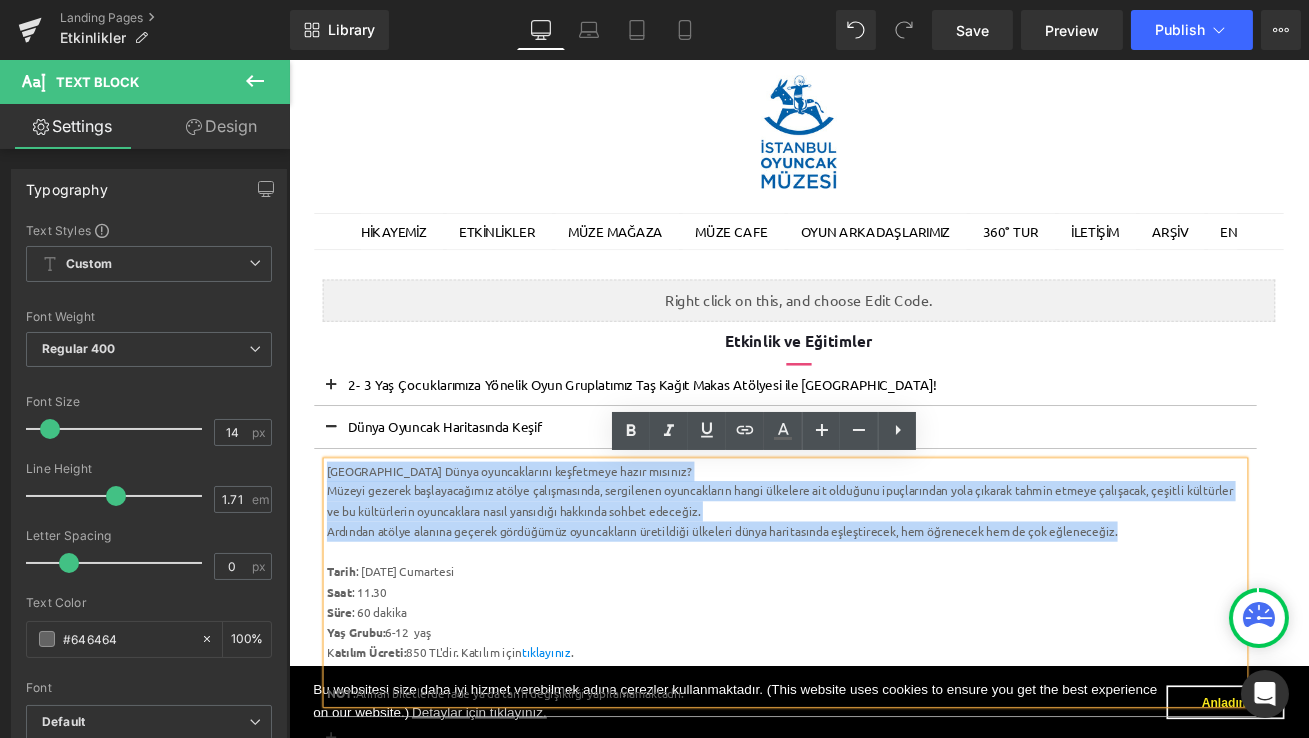 click on "Text Block         Liquid         Row         Etkinlik ve Eğitimler Heading         Separator
2- 3 Yaş Çocuklarımıza Yönelik Oyun Gruplatımız Taş Kağıt Makas Atölyesi ile İstanbul Oyuncak Müzesi'nde! Text Block
İstanbul Oyuncak Müzesi kuruluşunun 20. yılında Taş Kağıt Makas Atölyesi ile el ele veriyor. İstanbul Oyuncak Müzesi x Taş Kağıt Makas Atölyesi birlikteliğiyle Oyun Grubu kayıtları başladı🧡 🗓️ Hafta içi Salı - Çarşamba - Perşembe - Cuma 🕙 10.20 – 13.00  (Sabah seansı)         15:00- 17:30 (Öğlen seansı) Yaş Grubu : 2-3 yaş  K" at bounding box center [878, 998] 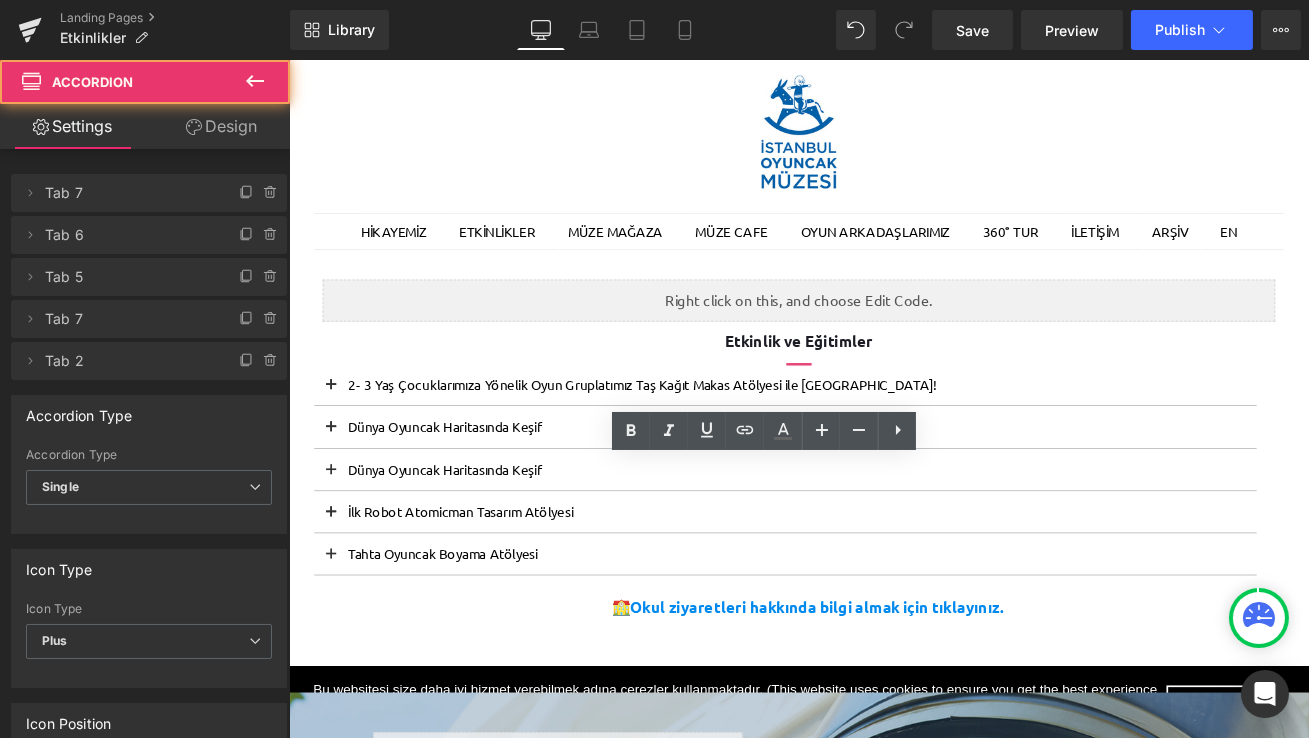 click at bounding box center (338, 546) 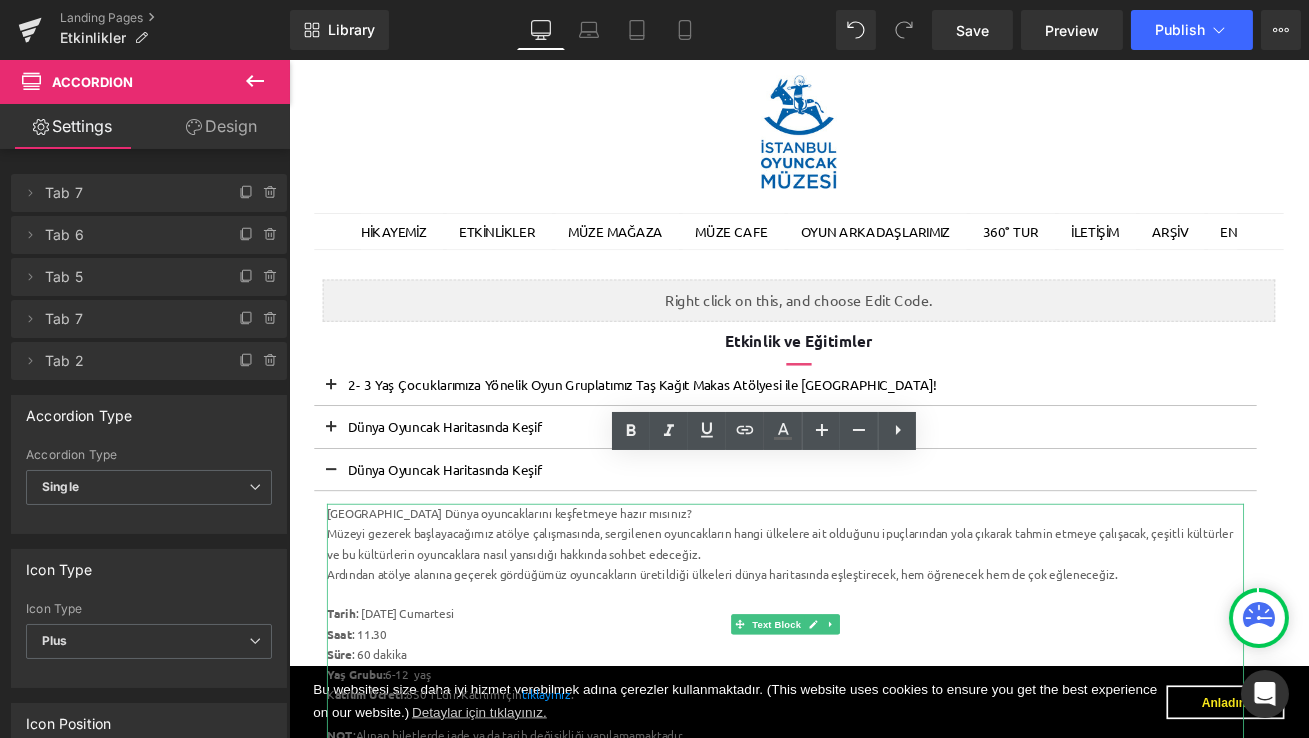 click on "Ardından atölye alanına geçerek gördüğümüz oyuncakların üretildiği ülkeleri dünya haritasında eşleştirecek, hem öğrenecek hem de çok eğleneceğiz." at bounding box center [877, 671] 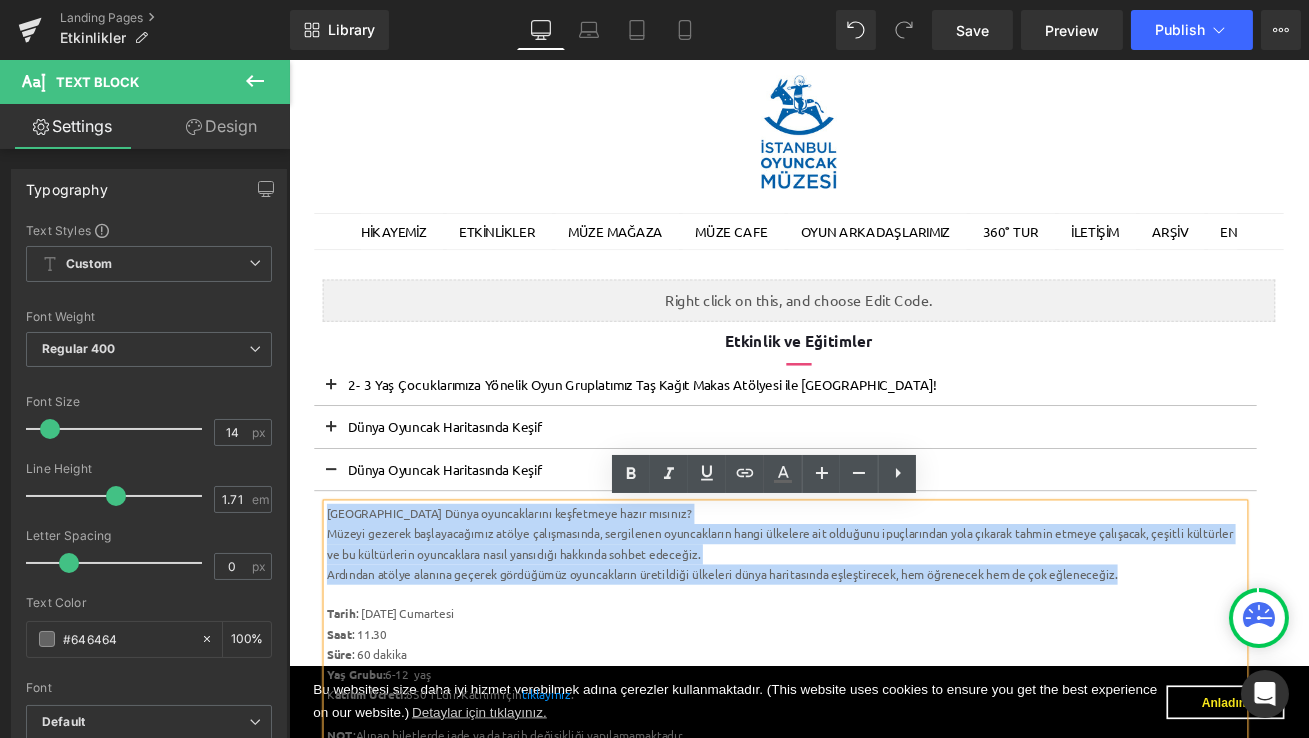 drag, startPoint x: 1304, startPoint y: 678, endPoint x: 334, endPoint y: 601, distance: 973.0514 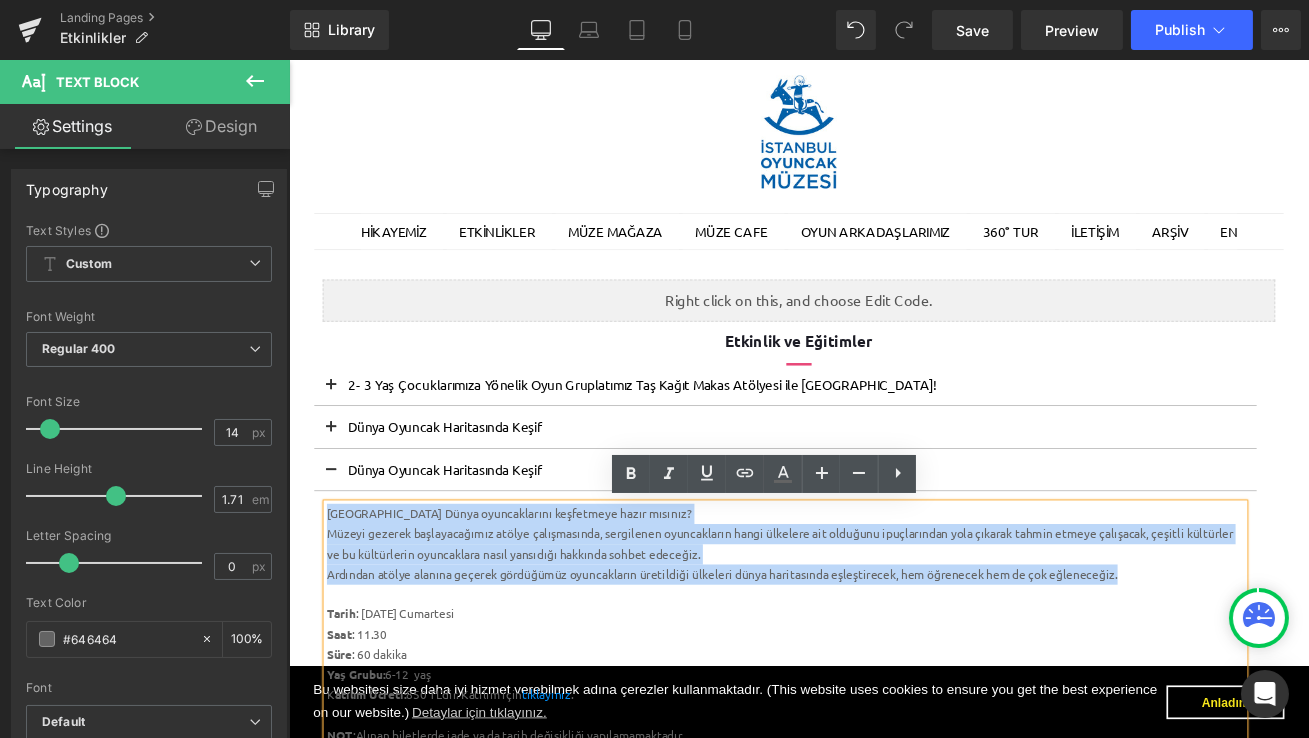 click on "İstanbul Oyuncak Müzesi'nde Dünya oyuncaklarını keşfetmeye hazır mısınız? Müzeyi gezerek başlayacağımız atölye çalışmasında, sergilenen oyuncakların hangi ülkelere ait olduğunu ipuçlarından yola çıkarak tahmin etmeye çalışacak, çeşitli kültürler ve bu kültürlerin oyuncaklara nasıl yansıdığı hakkında sohbet edeceğiz. Ardından atölye alanına geçerek gördüğümüz oyuncakların üretildiği ülkeleri dünya haritasında eşleştirecek, hem öğrenecek hem de çok eğleneceğiz. Tarih : 12 Temmuz Cumartesi  Saat : 11.30 Süre : 60 dakika Yaş Grubu:  6-12  yaş K atılım Ücreti:  850 TL'dir. Katılım için  tıklayınız . NOT :Alınan biletlerde iade ya da tarih değişikliği yapılamamaktadır." at bounding box center [877, 730] 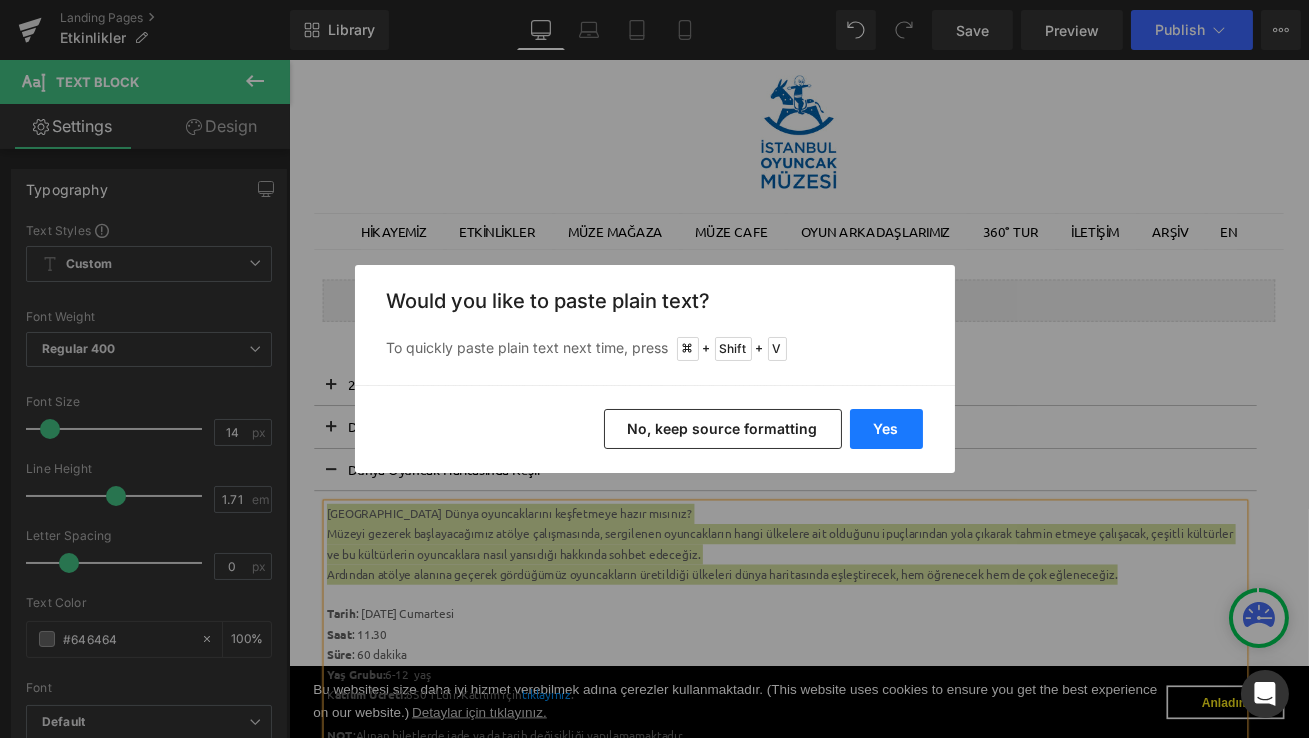 click on "Yes" at bounding box center (886, 429) 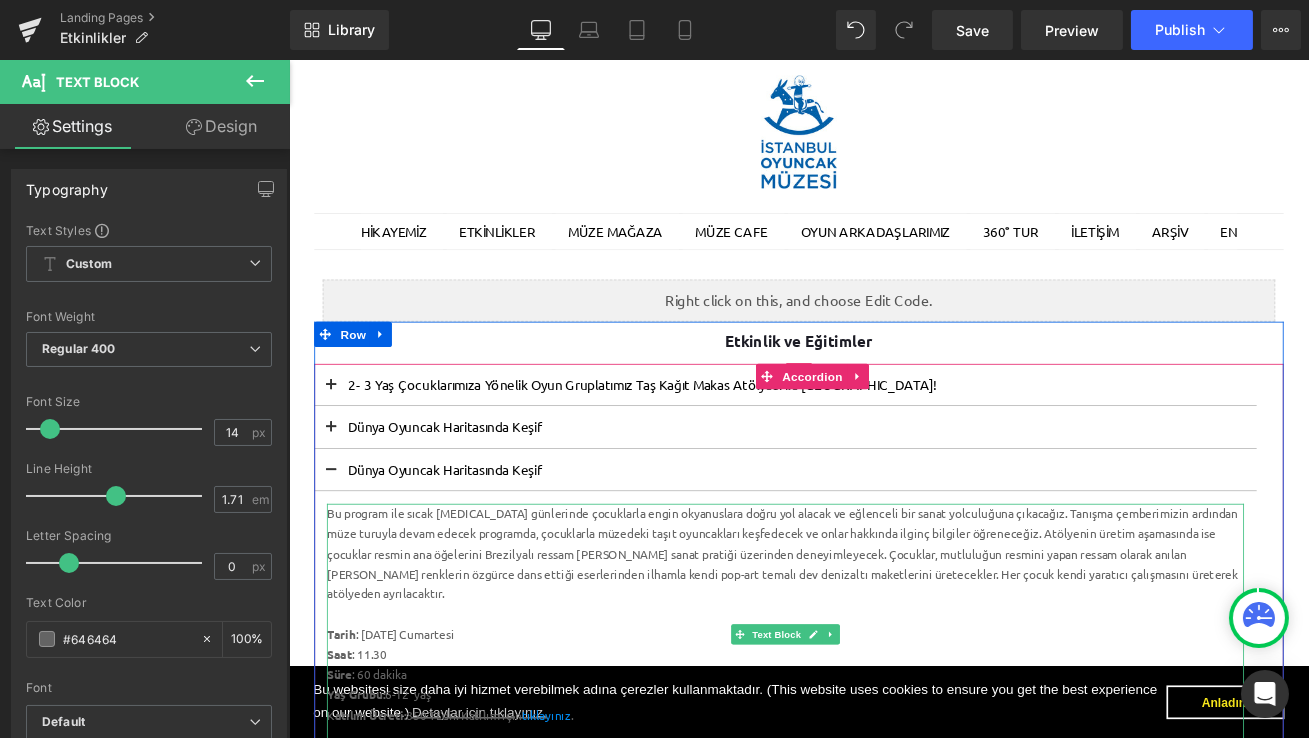 click on "Tarih : 12 Temmuz Cumartesi" at bounding box center (877, 742) 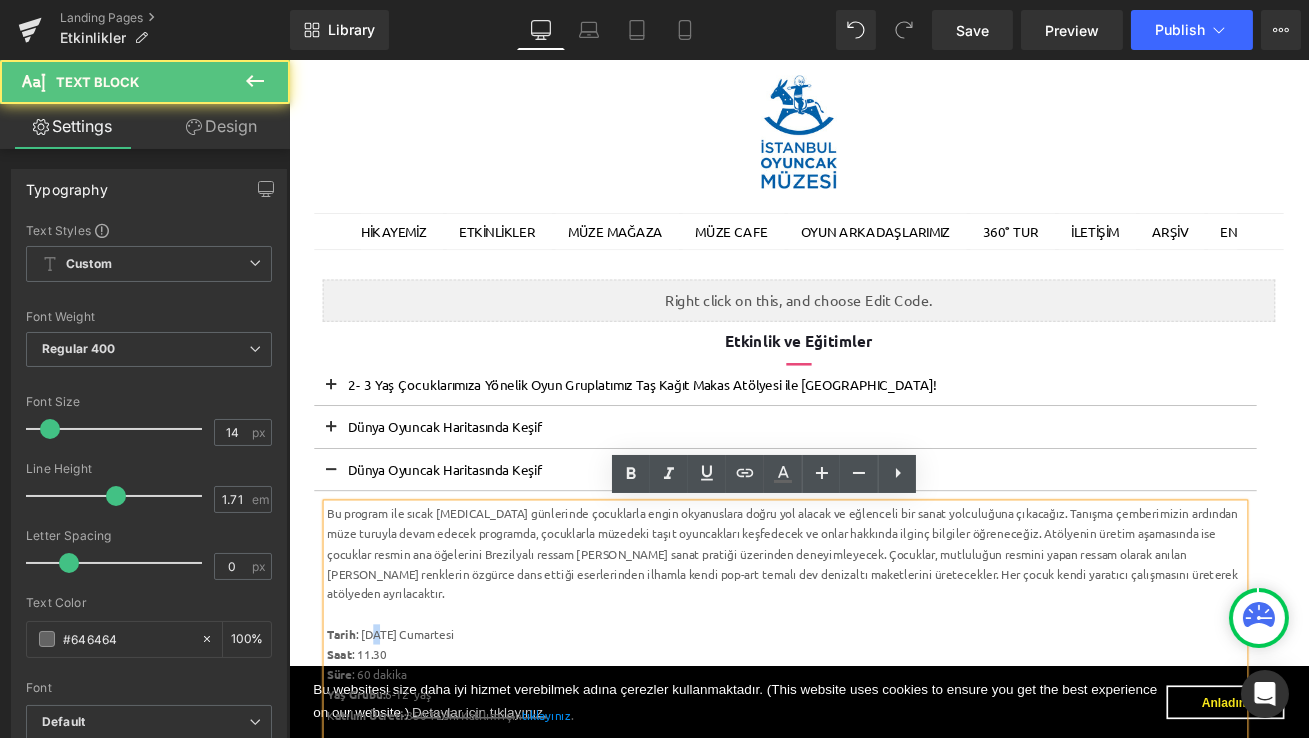 click on "Tarih : 12 Temmuz Cumartesi" at bounding box center (877, 742) 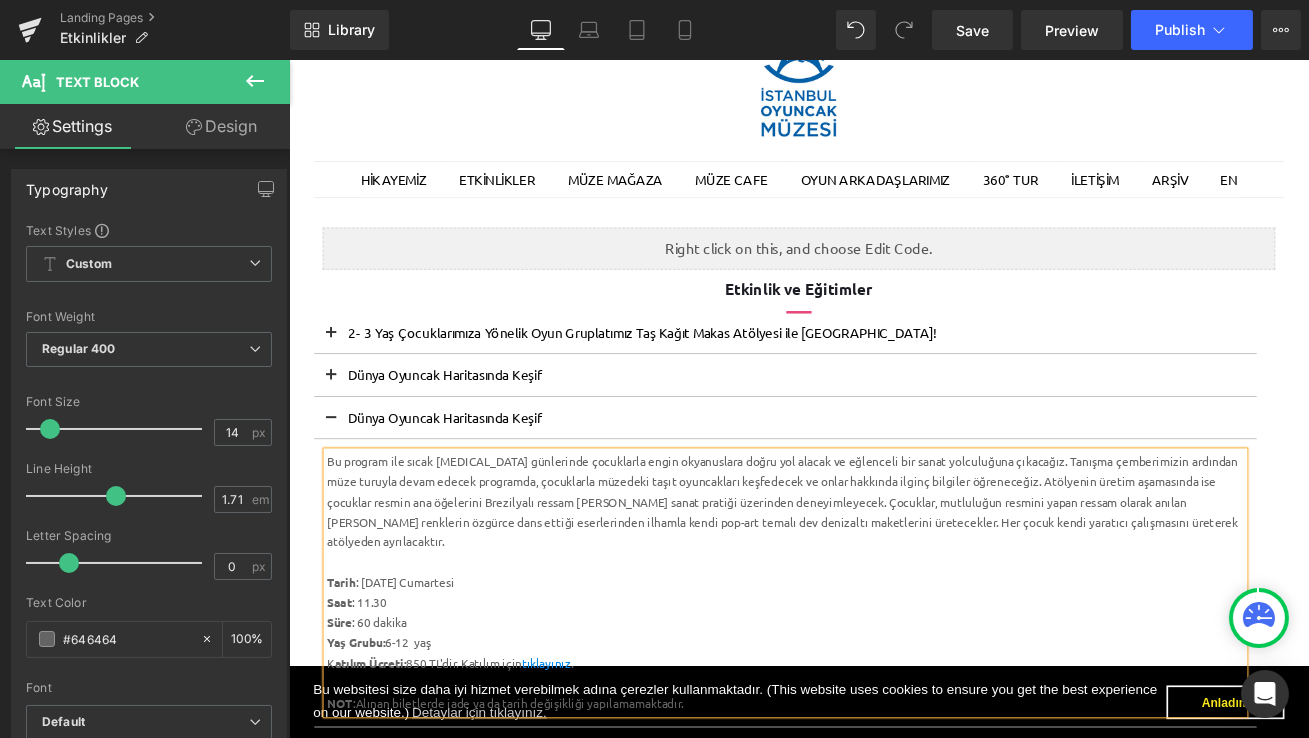 scroll, scrollTop: 123, scrollLeft: 0, axis: vertical 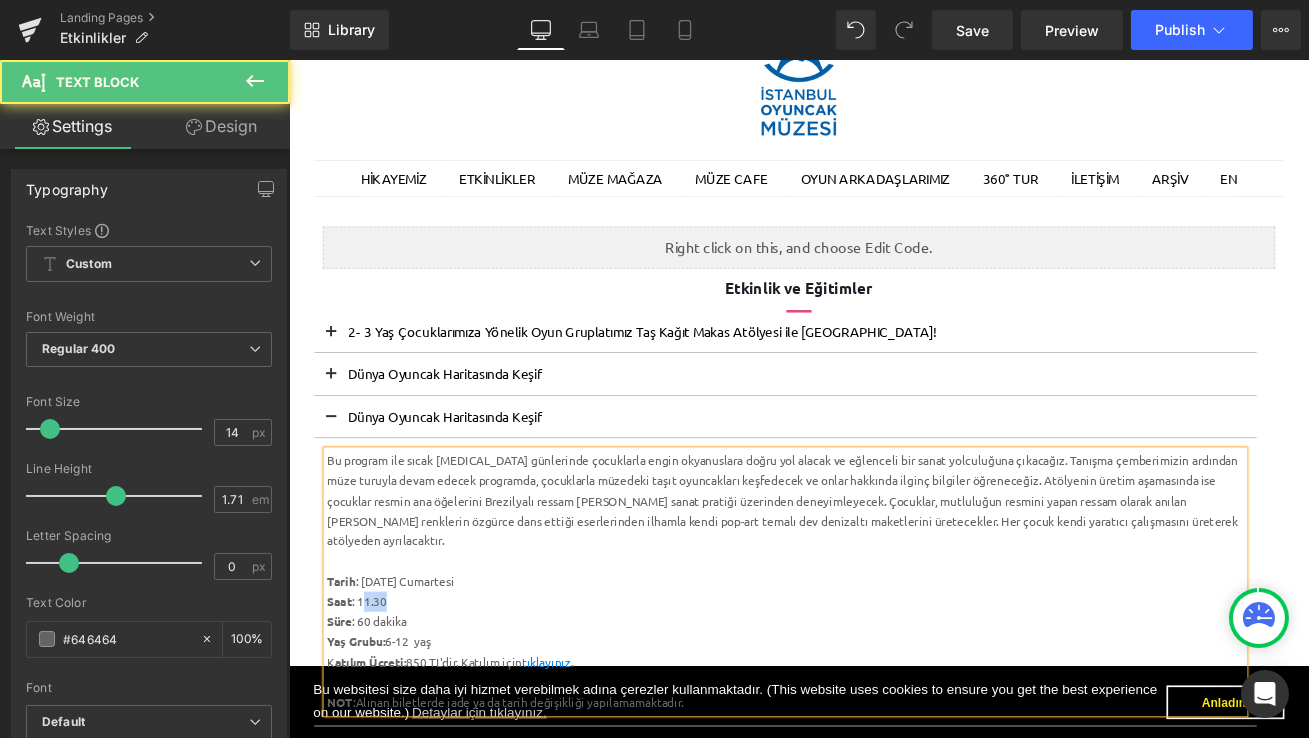 drag, startPoint x: 404, startPoint y: 699, endPoint x: 379, endPoint y: 699, distance: 25 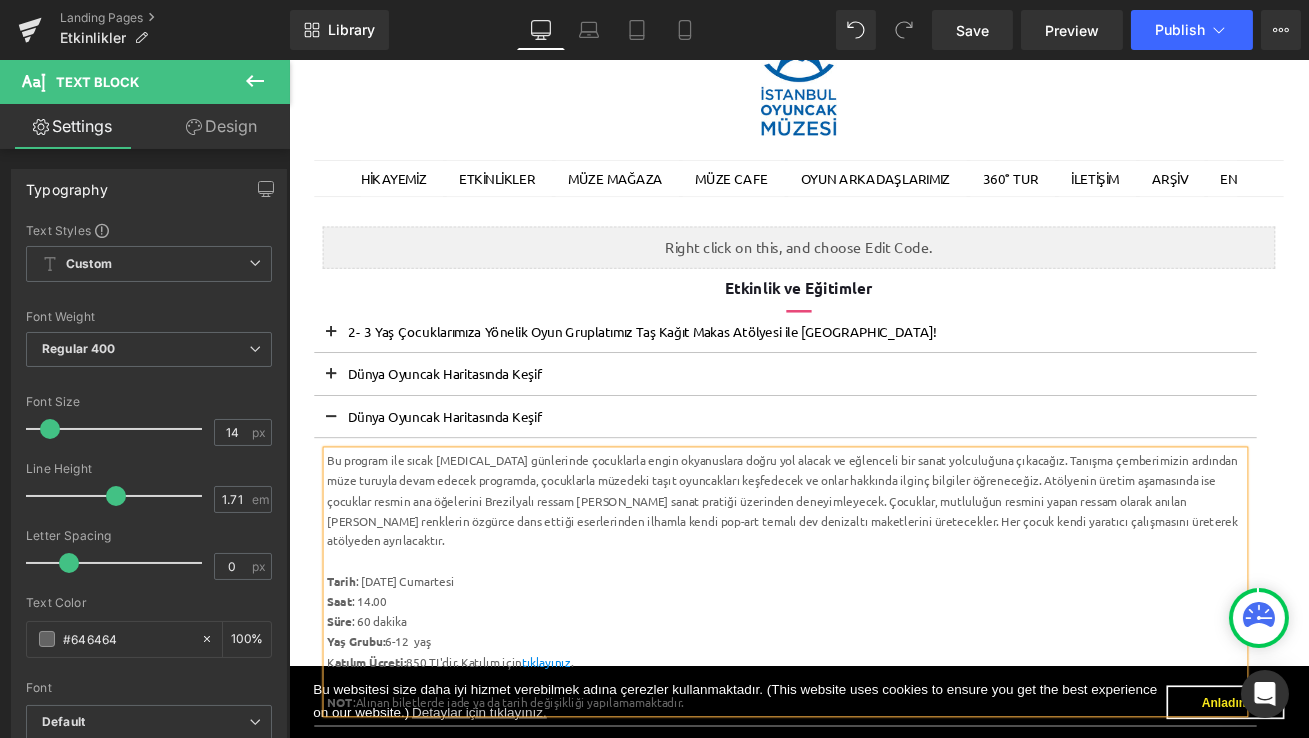 click on "Süre : 60 dakika" at bounding box center [877, 727] 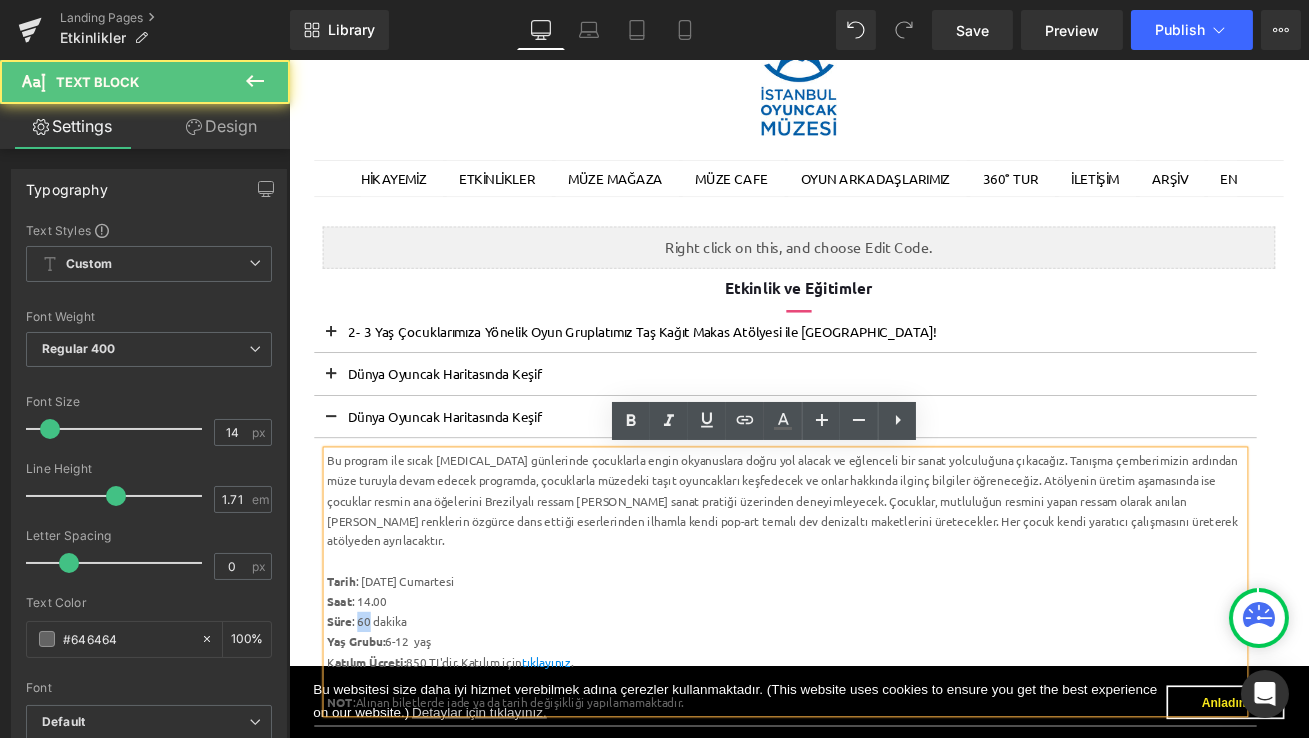 click on "Süre : 60 dakika" at bounding box center (877, 727) 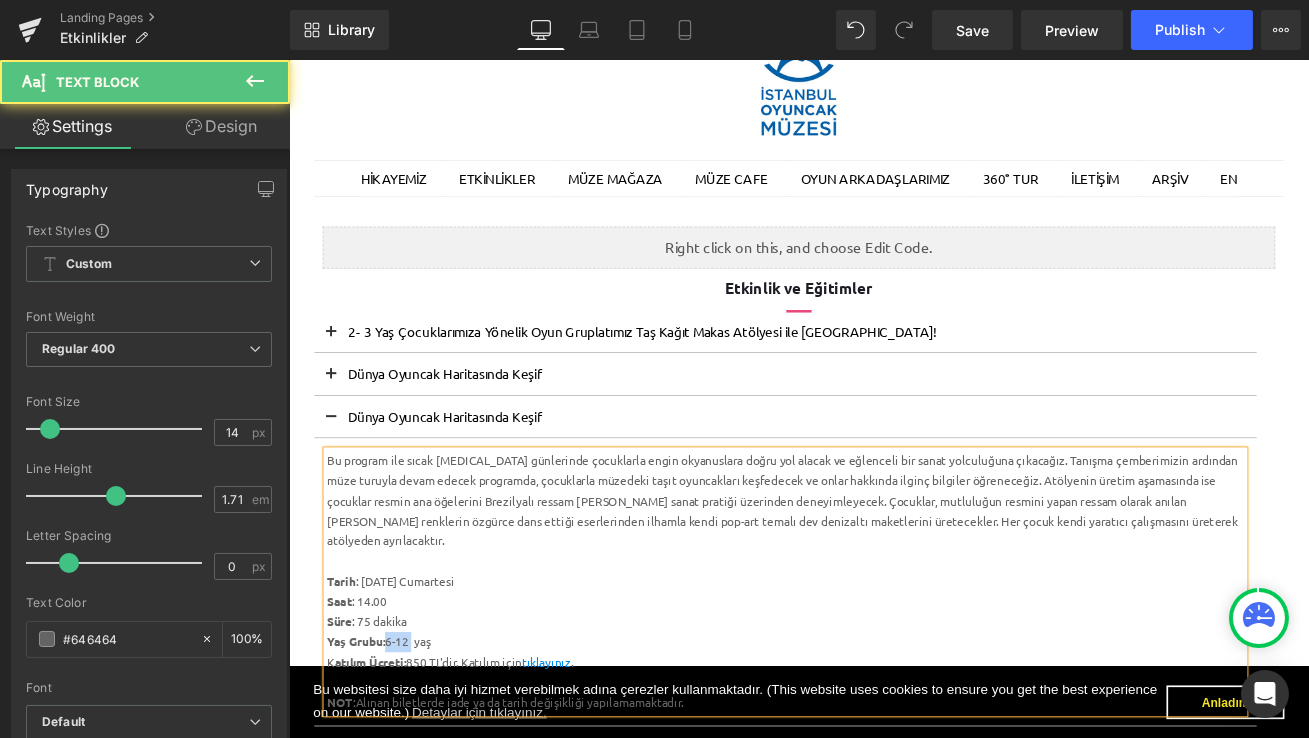 drag, startPoint x: 437, startPoint y: 751, endPoint x: 409, endPoint y: 751, distance: 28 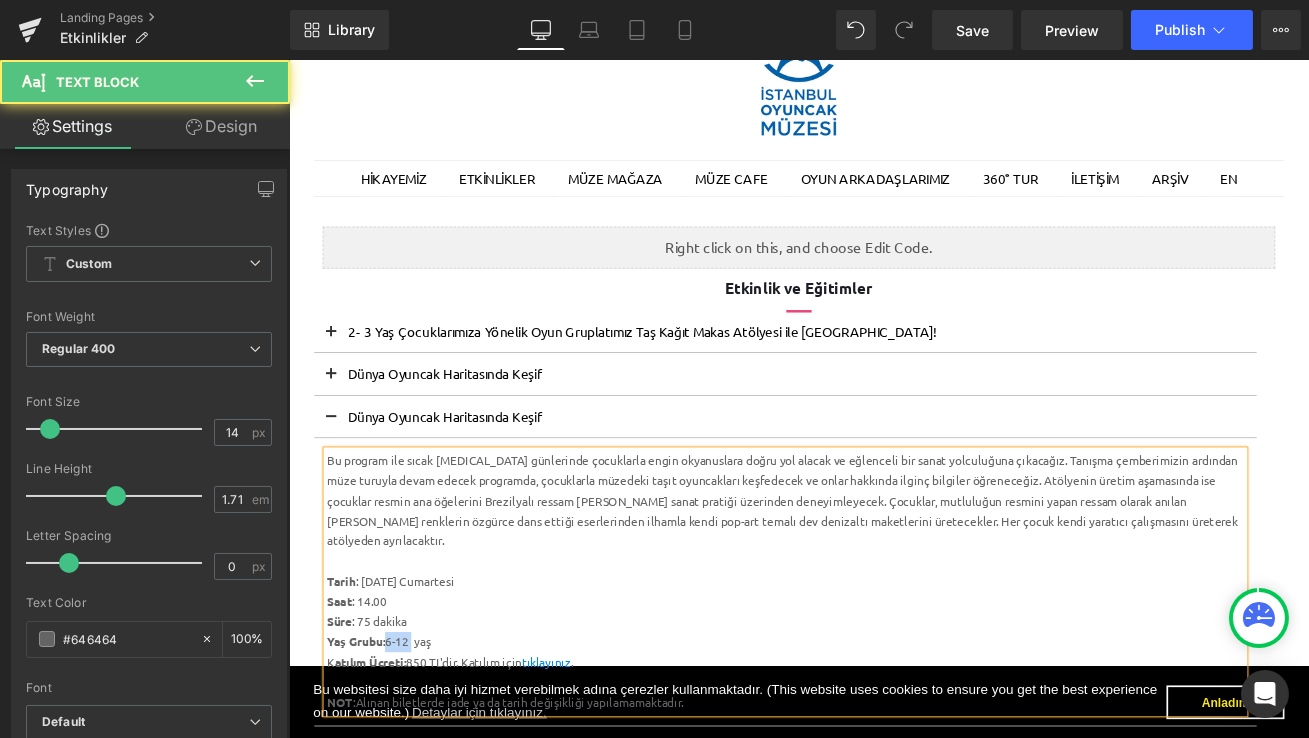click on "Yaş Grubu:  6-12  yaş" at bounding box center [877, 751] 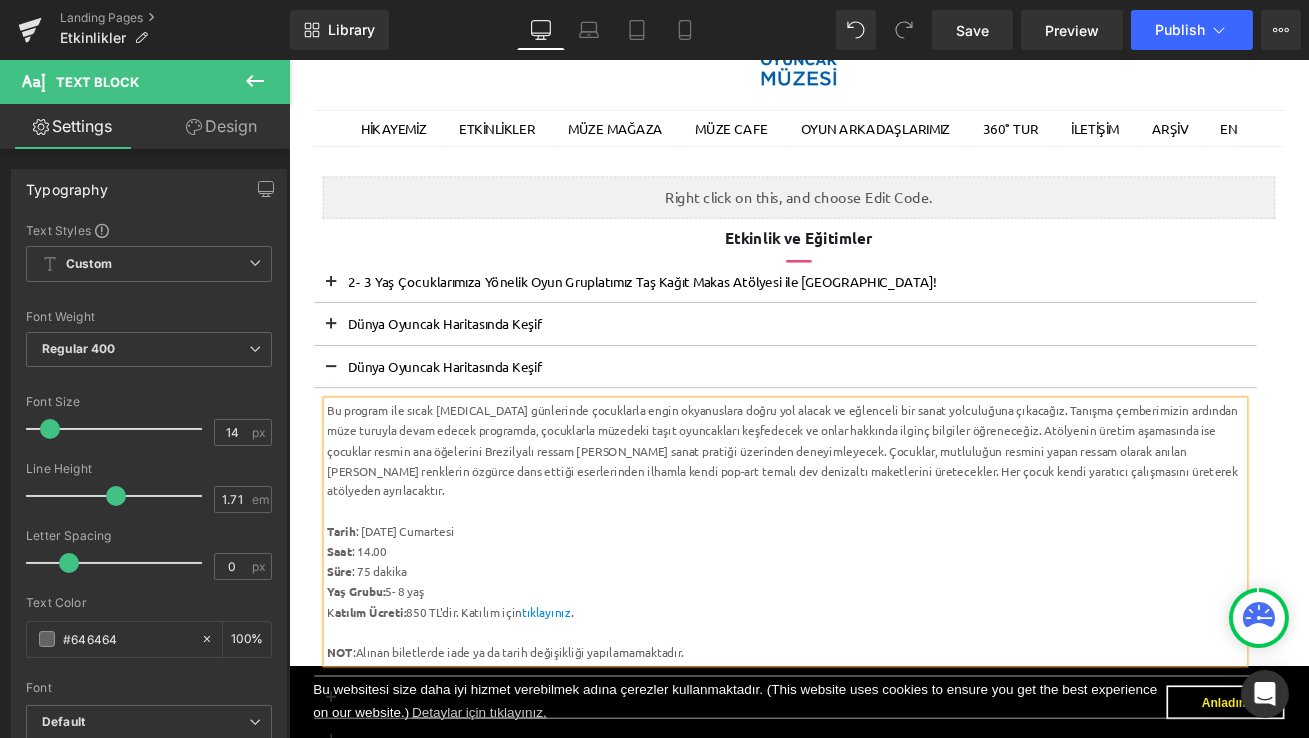 scroll, scrollTop: 197, scrollLeft: 0, axis: vertical 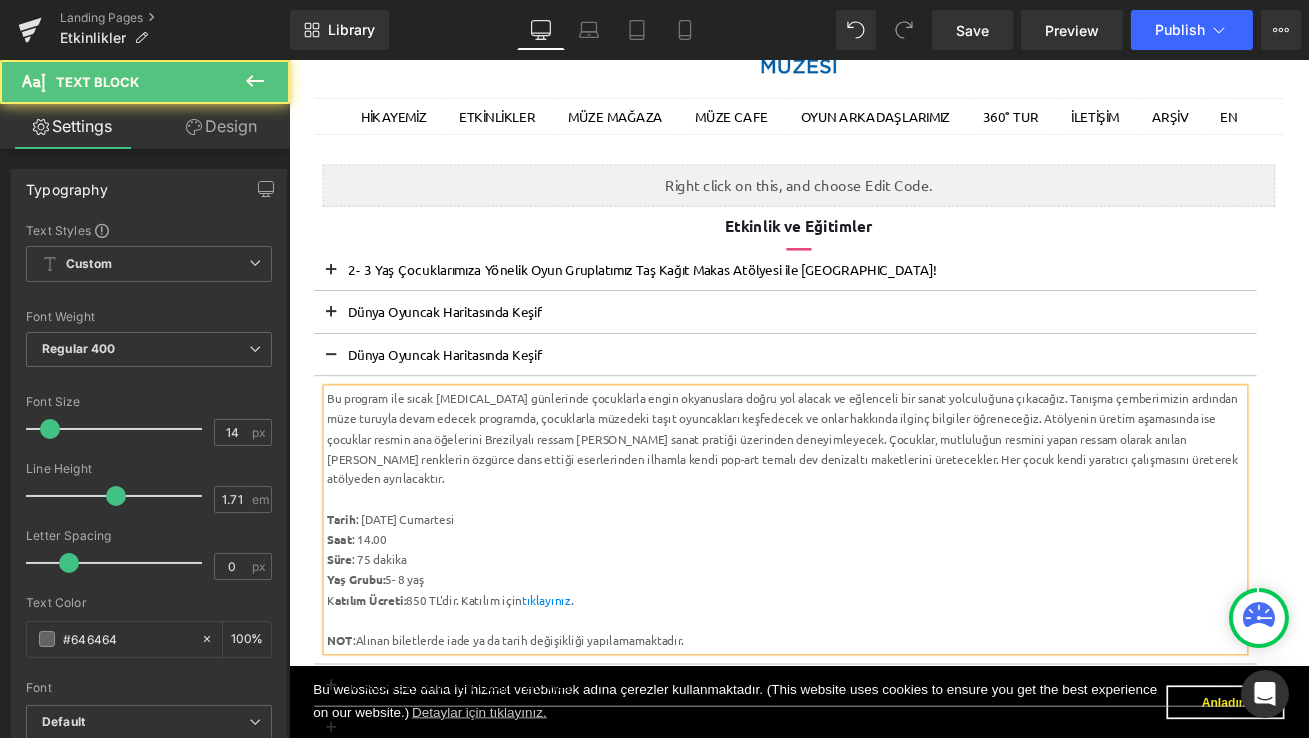 click on "K atılım Ücreti:  850 TL'dir. Katılım için  tıklayınız ." at bounding box center [877, 701] 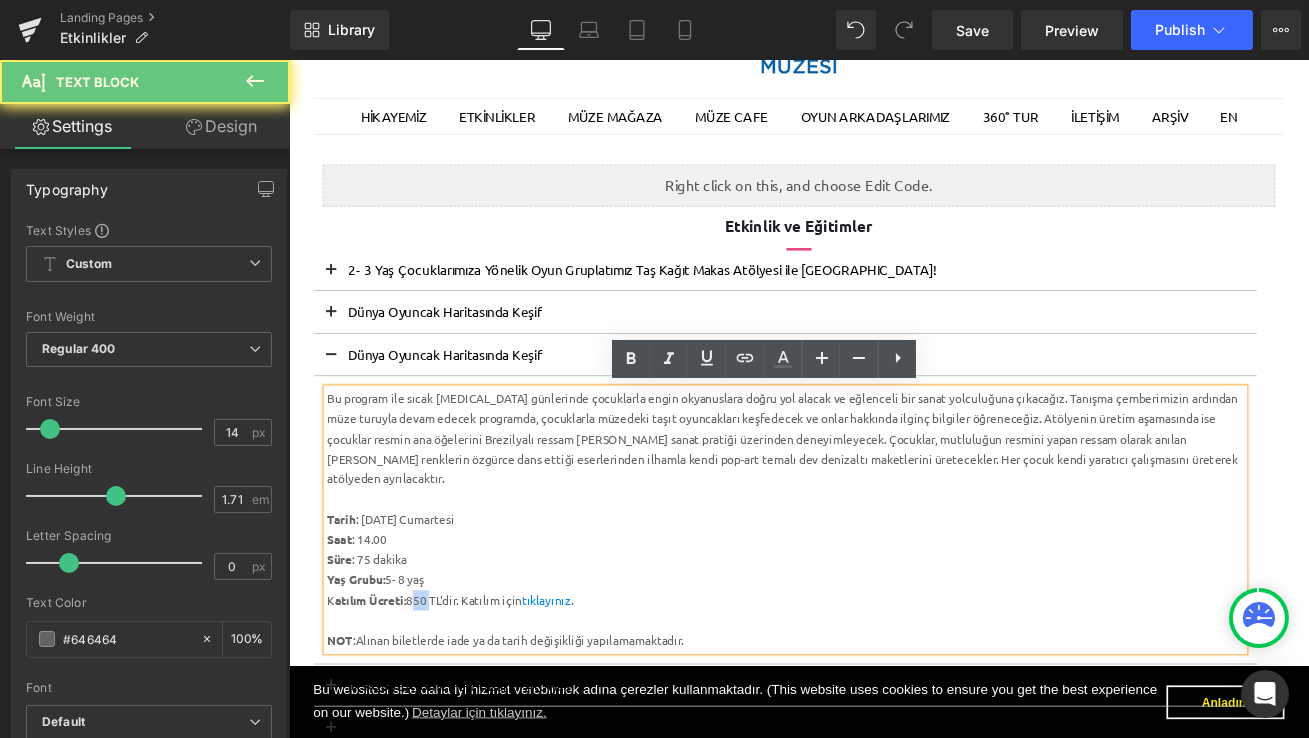 click on "K atılım Ücreti:  850 TL'dir. Katılım için  tıklayınız ." at bounding box center [877, 701] 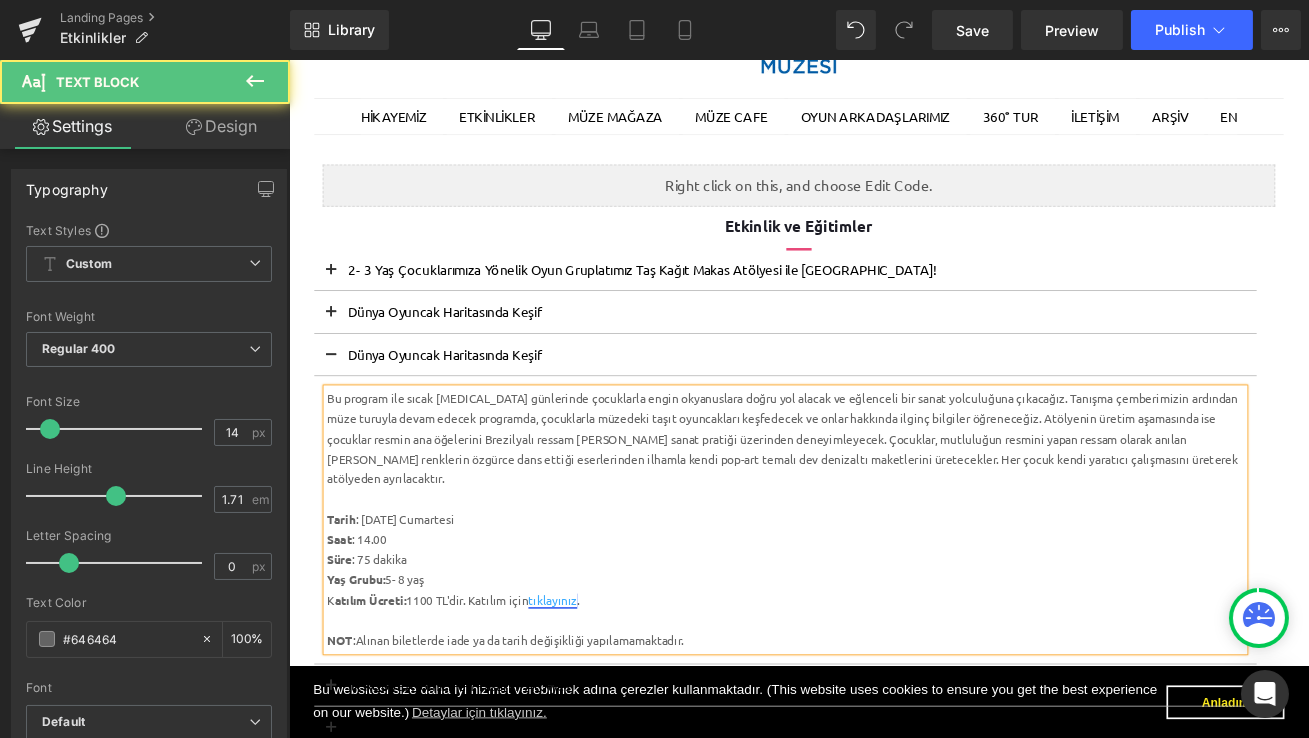 click on "tıklayınız" at bounding box center [601, 700] 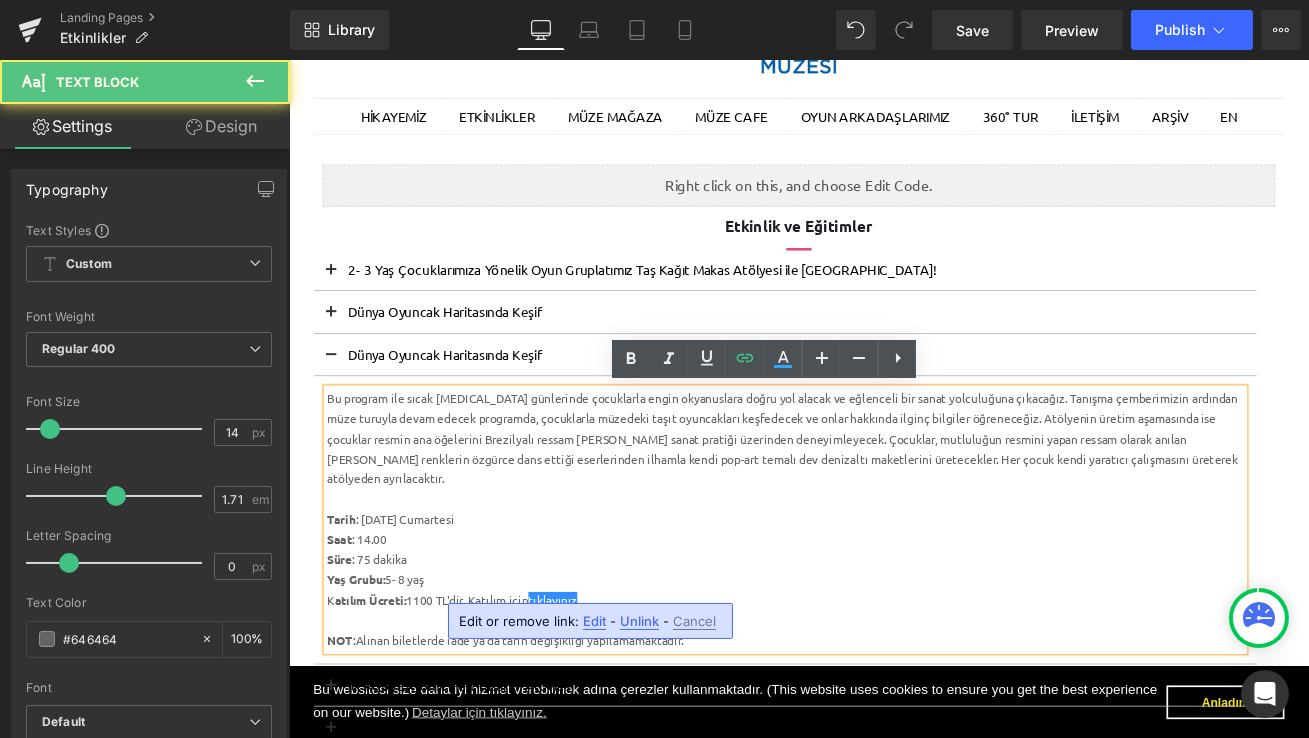 click on "Edit" at bounding box center [594, 621] 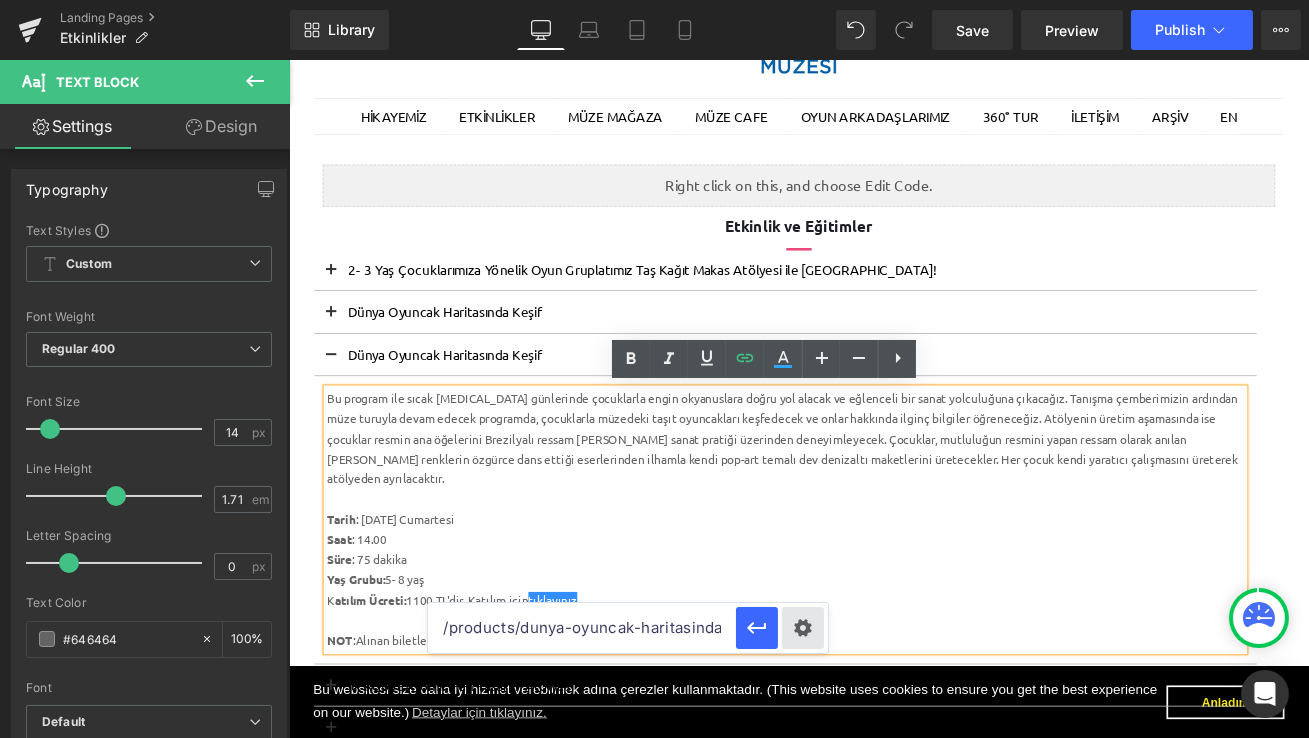 click on "Text Color Highlight Color #333333   Edit or remove link:   Edit   -   Unlink   -   Cancel             /products/dunya-oyuncak-haritasinda-kesif" at bounding box center (654, 0) 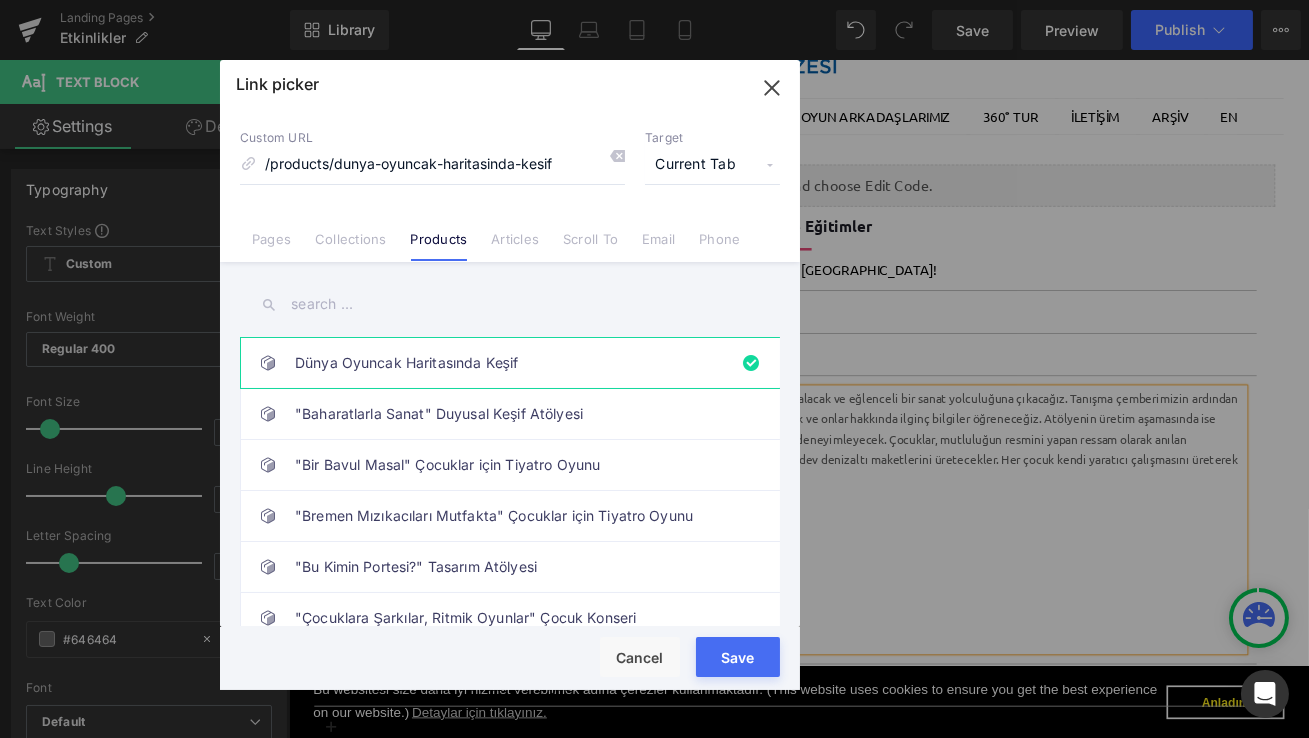 click at bounding box center (510, 304) 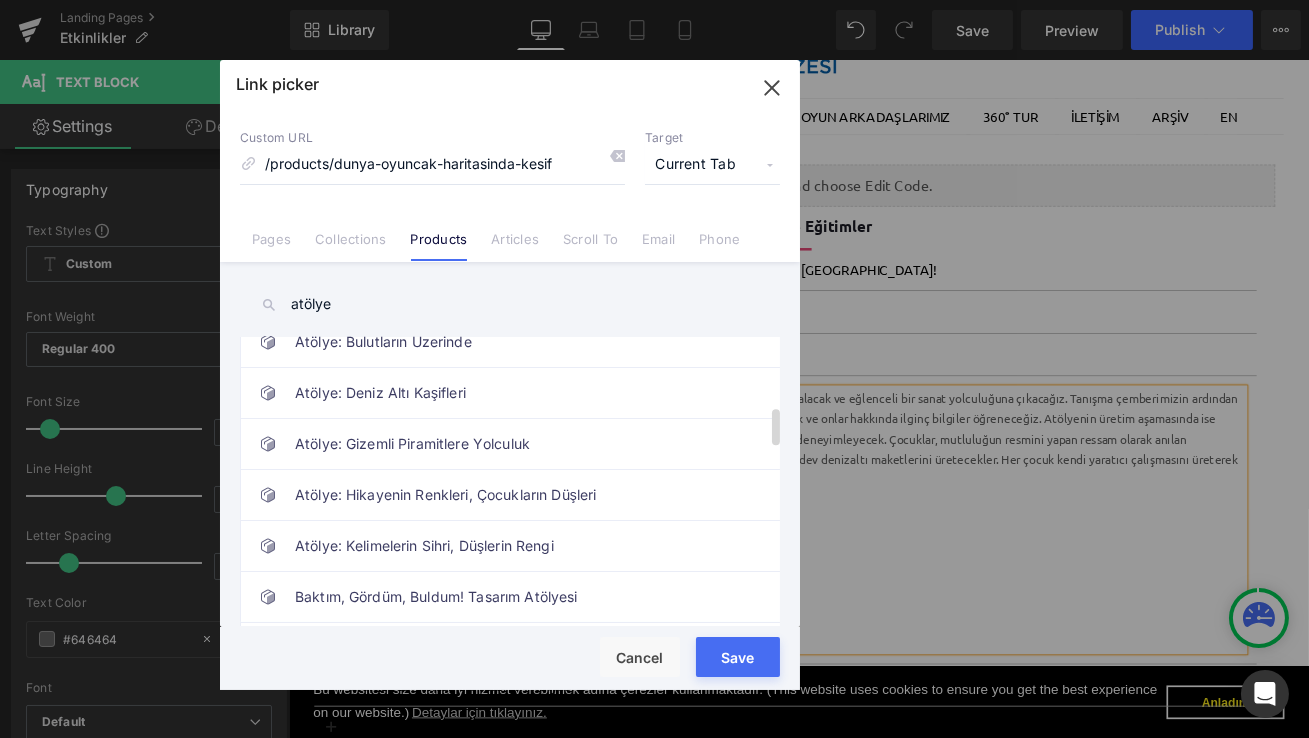scroll, scrollTop: 530, scrollLeft: 0, axis: vertical 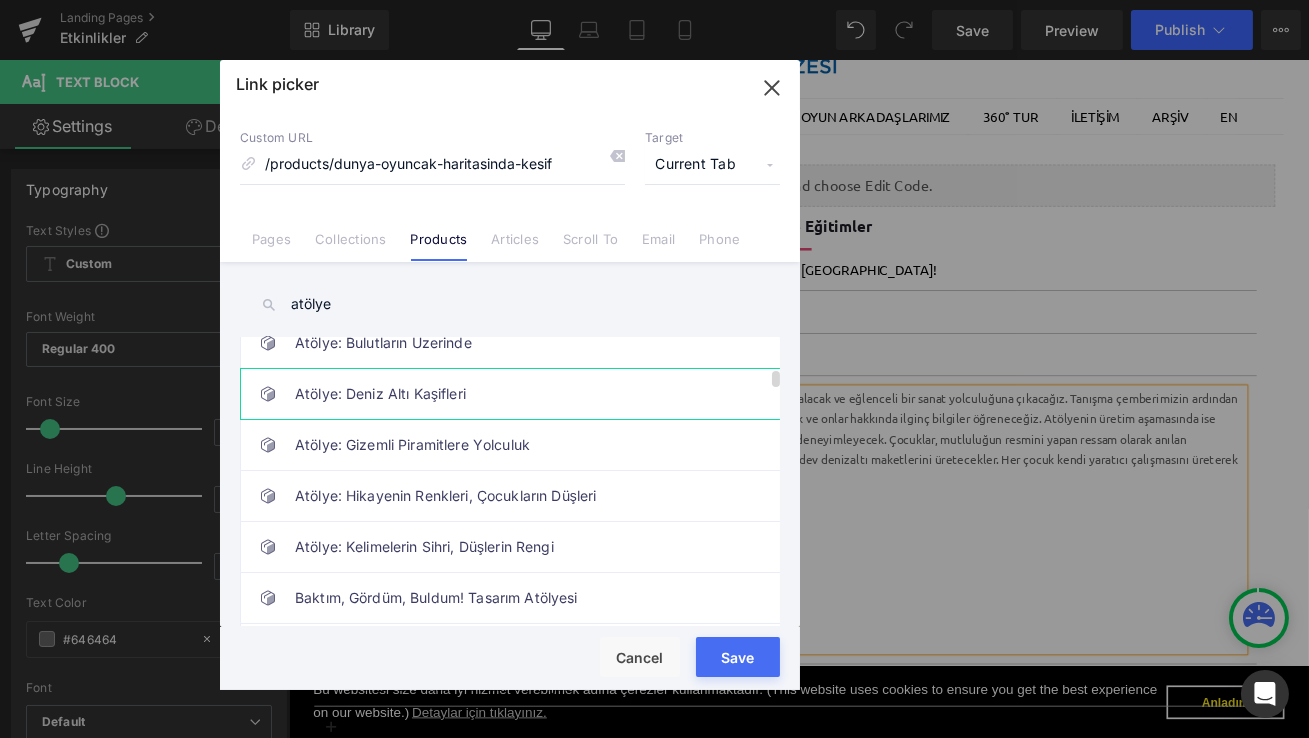 type on "atölye" 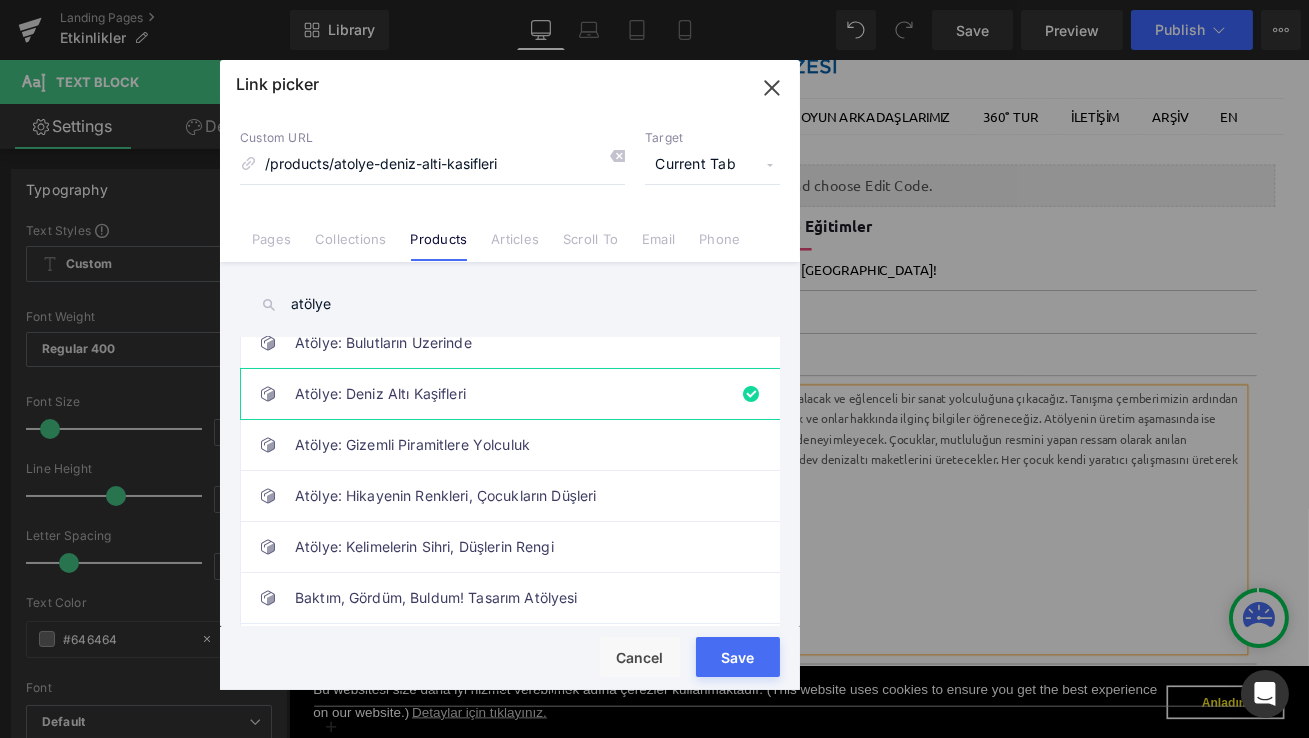 click on "Save" at bounding box center (738, 657) 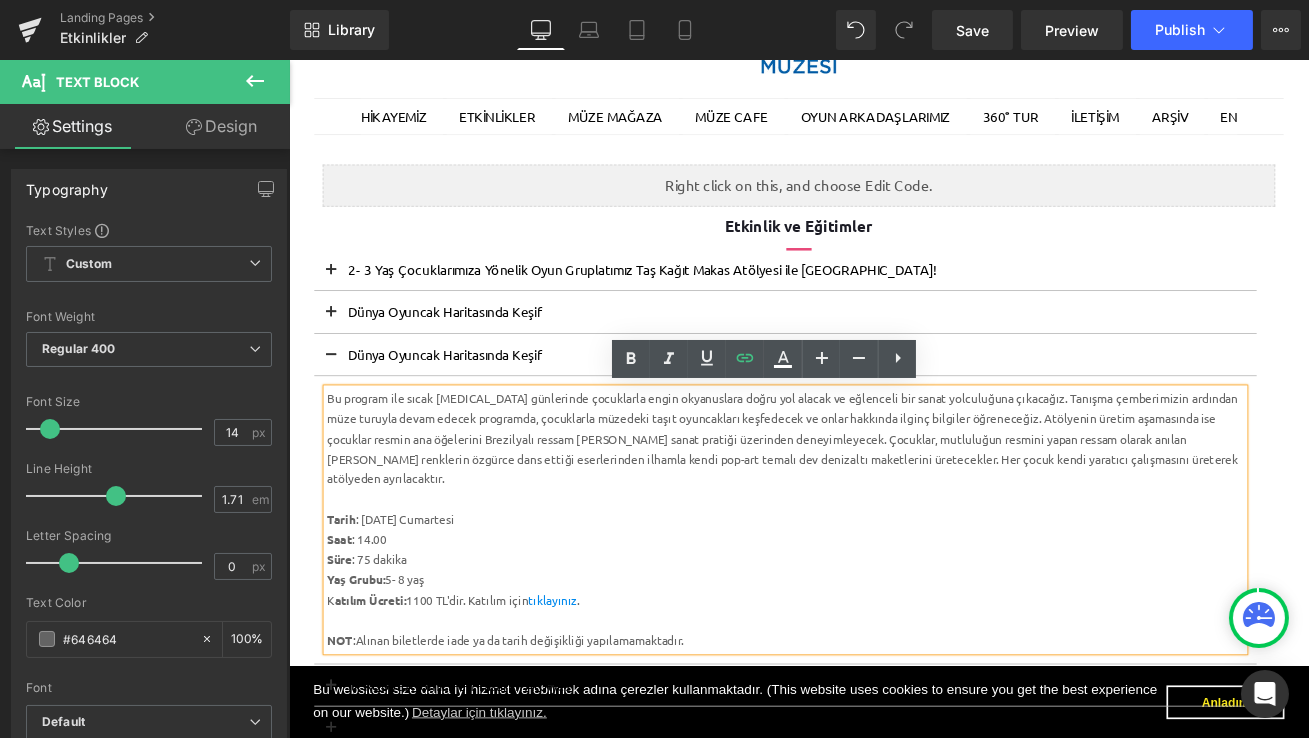 click at bounding box center [288, 60] 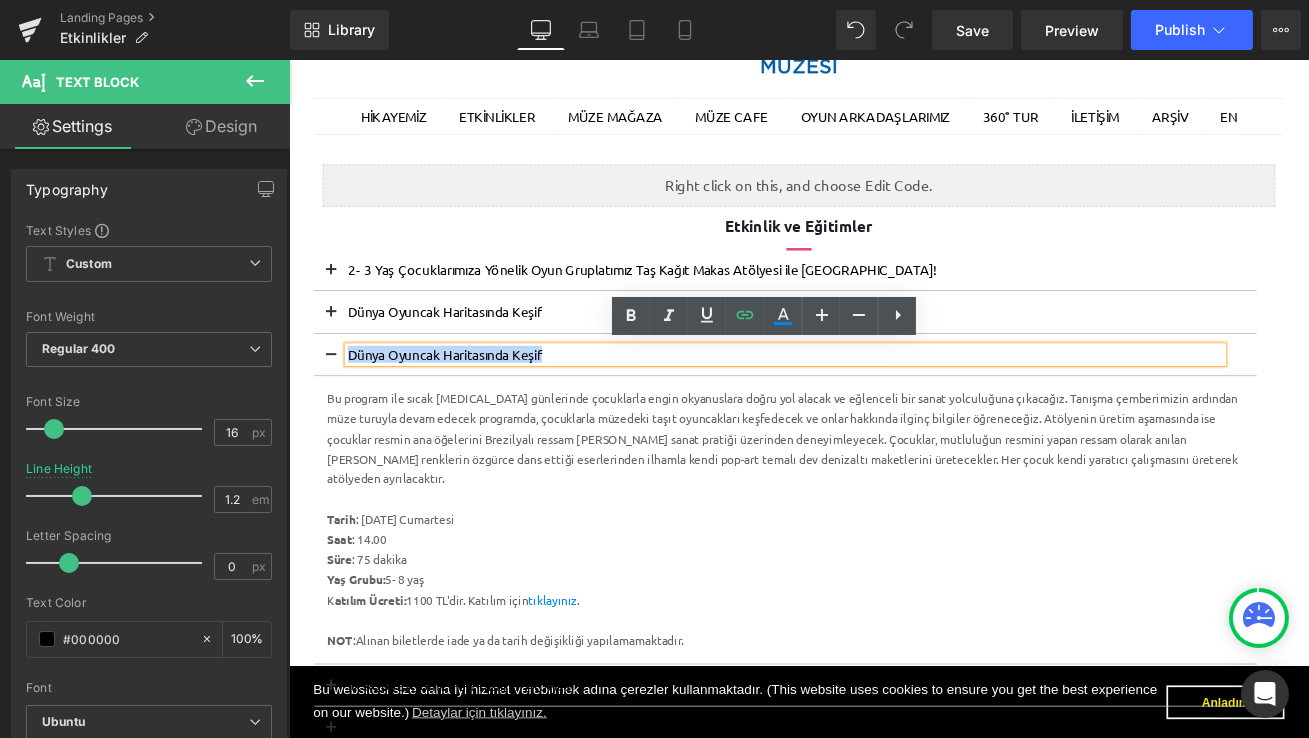 drag, startPoint x: 607, startPoint y: 407, endPoint x: 360, endPoint y: 409, distance: 247.0081 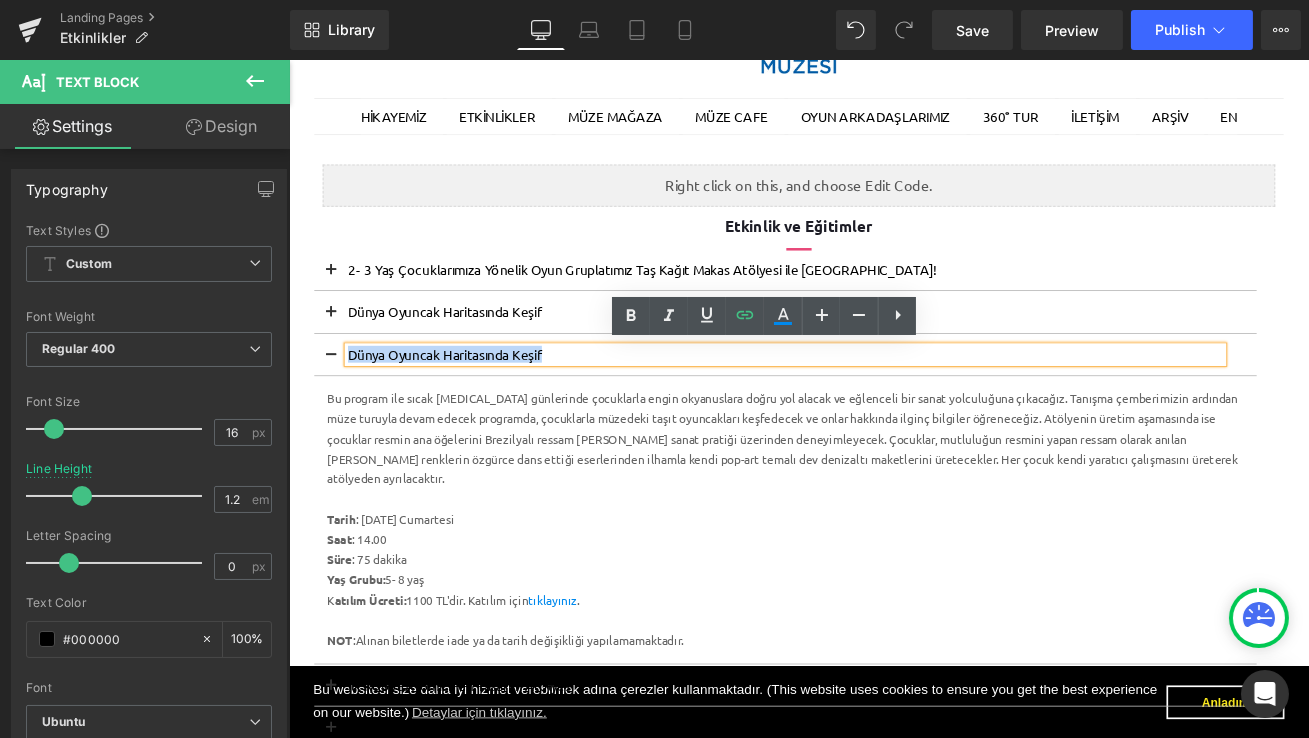 click on "Dünya Oyuncak Haritasında Keşif" at bounding box center [877, 409] 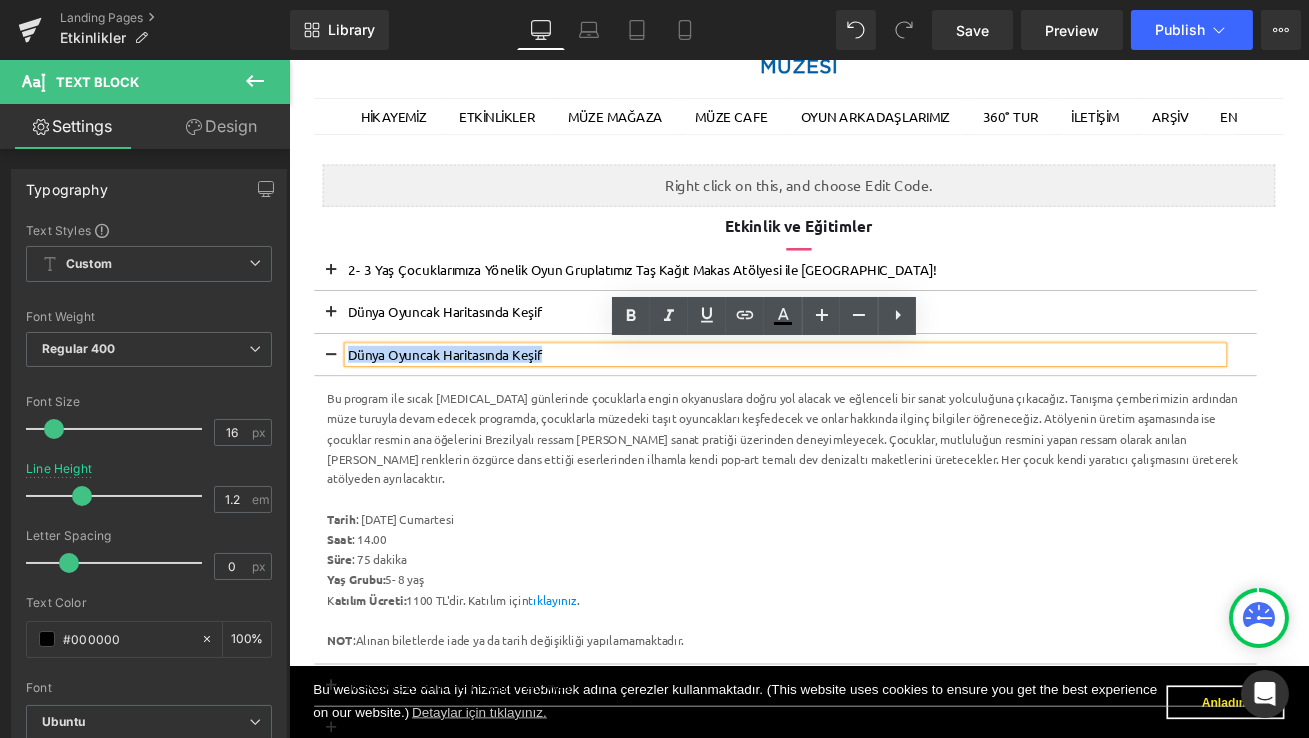 type 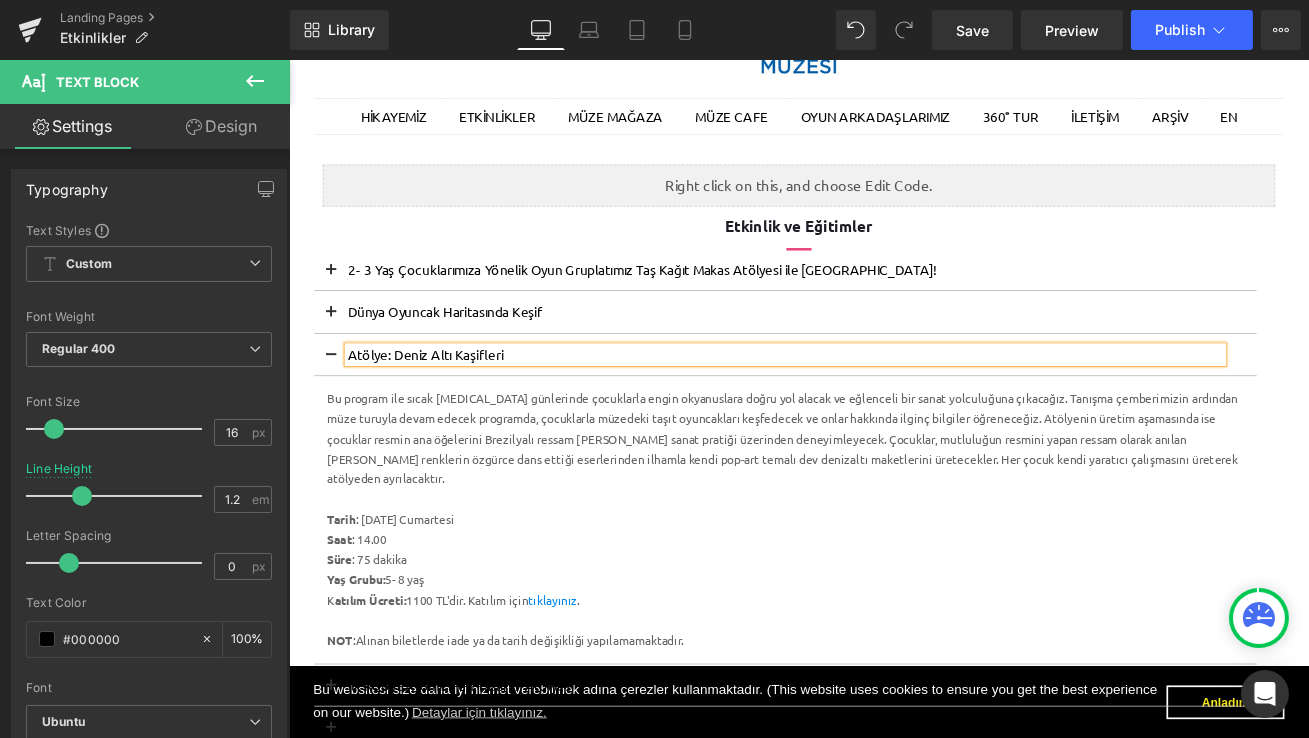 click at bounding box center [338, 358] 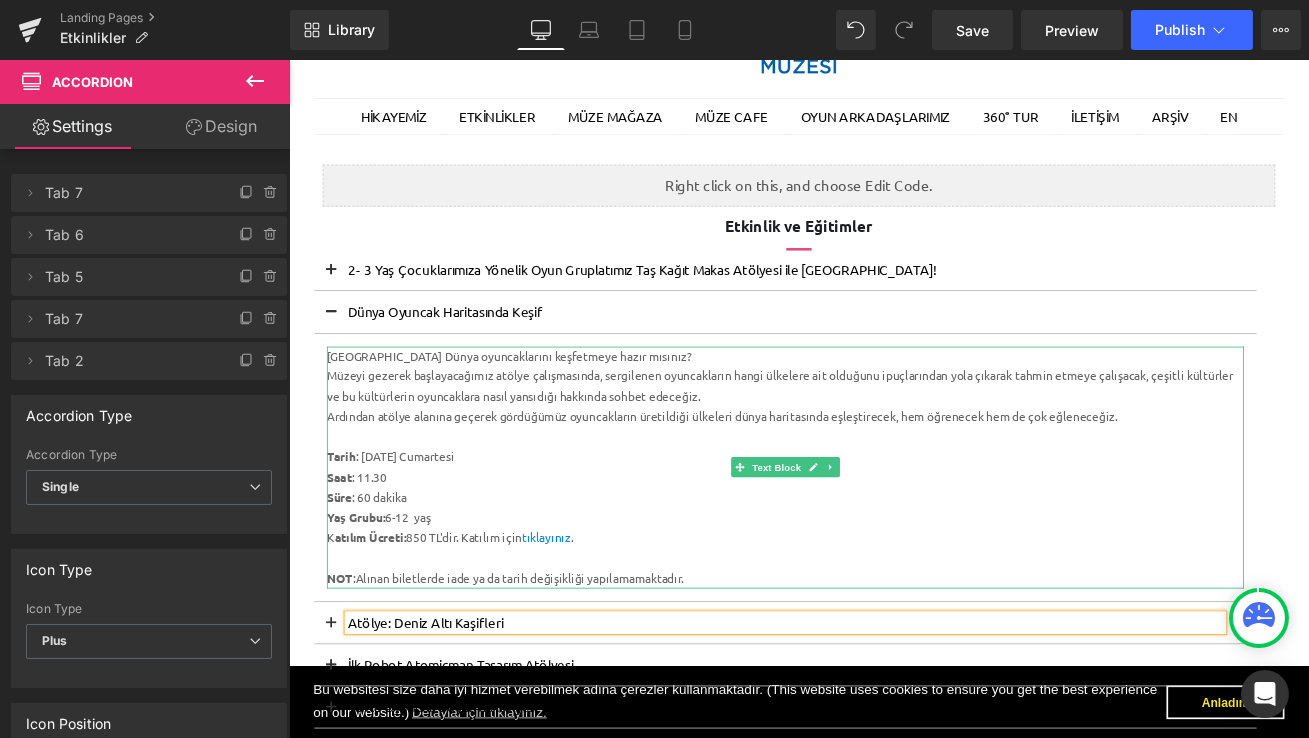 click on "Tarih : 12 Temmuz Cumartesi" at bounding box center [877, 531] 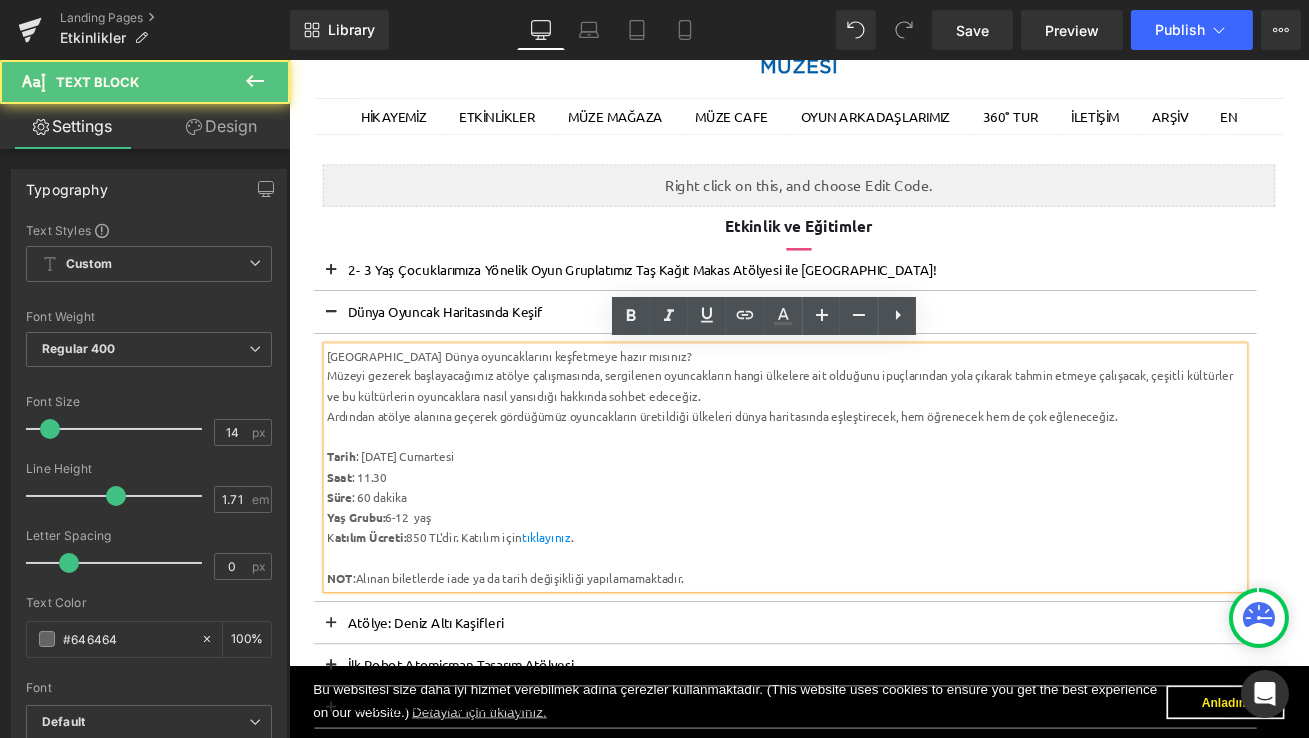 click on "Saat : 11.30" at bounding box center [877, 555] 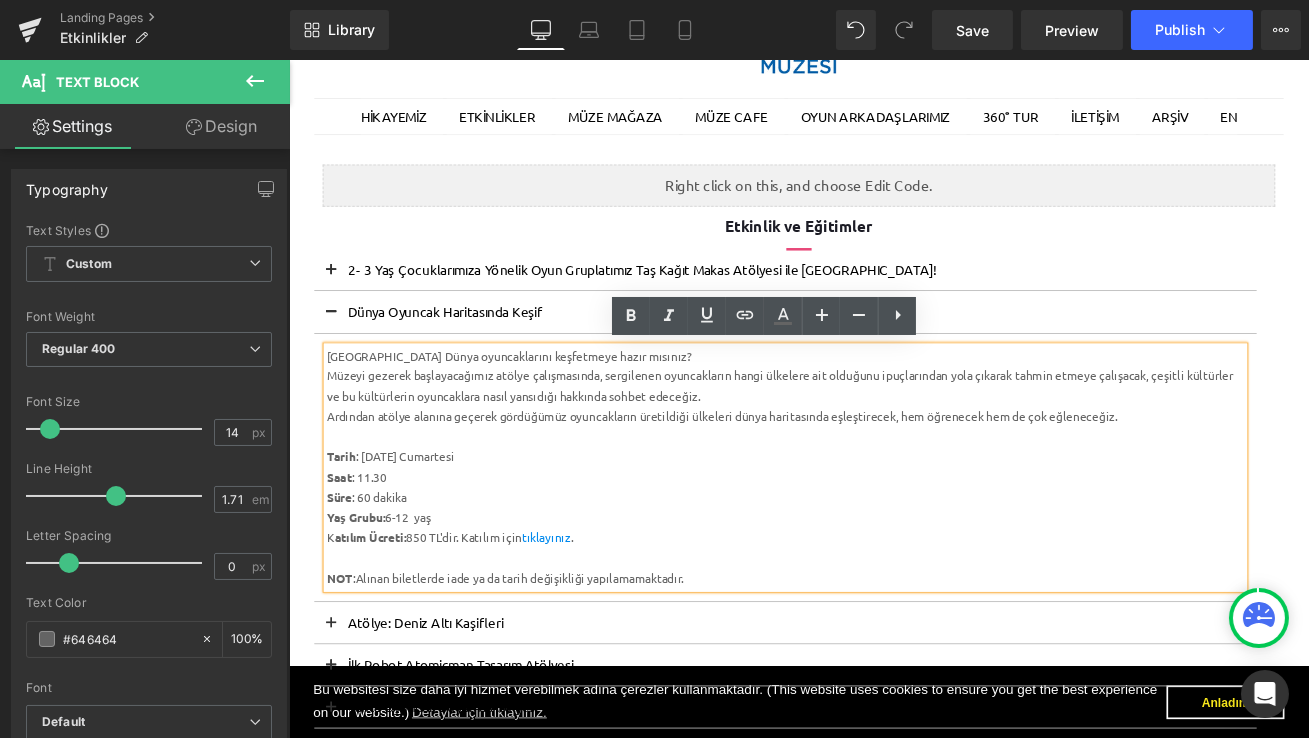 click on "Süre : 60 dakika" at bounding box center (877, 579) 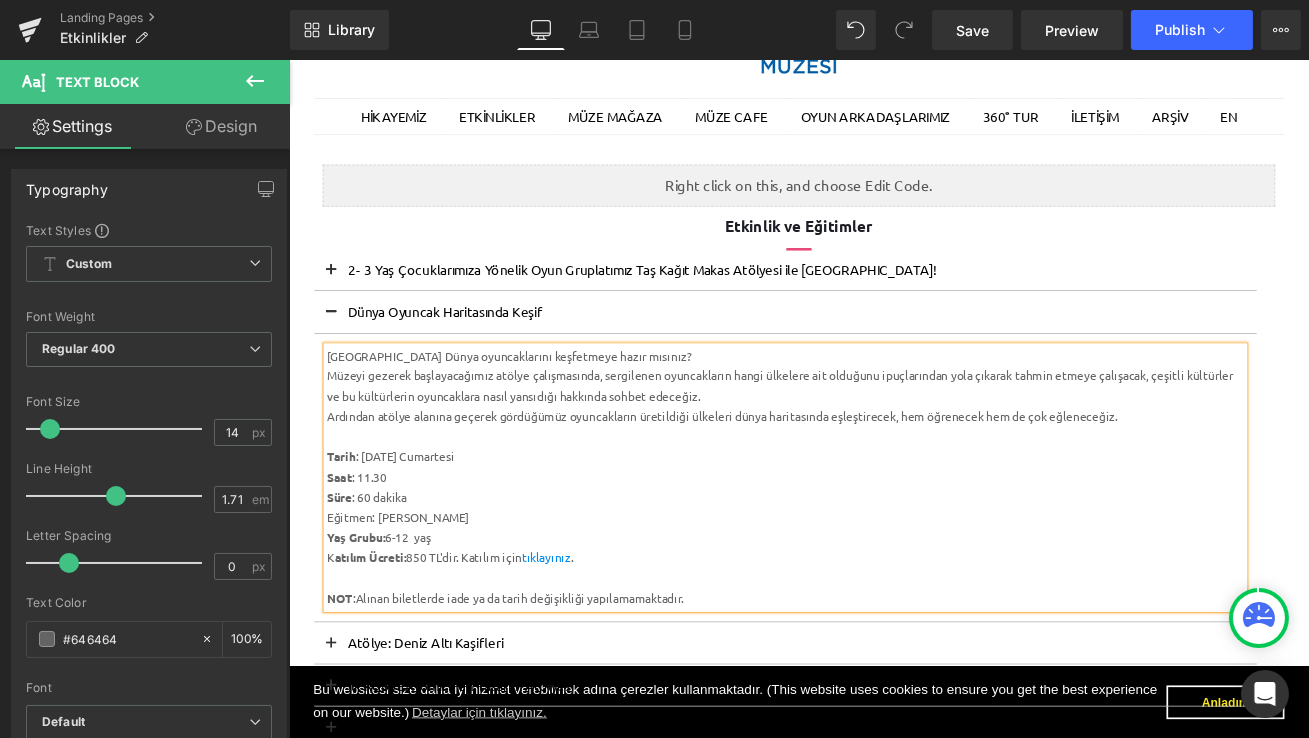 click on "Eğitmen: Zehra Güneyli" at bounding box center [877, 603] 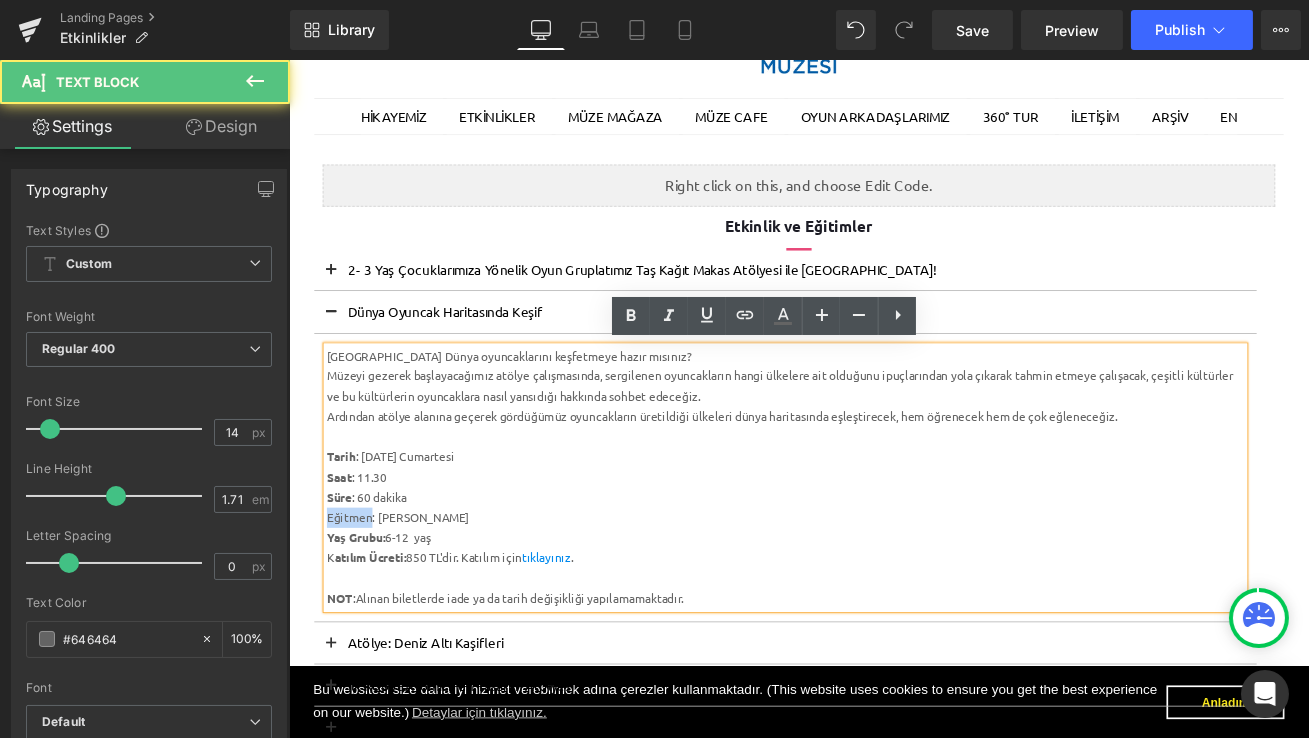 click on "Eğitmen: Zehra Güneyli" at bounding box center (877, 603) 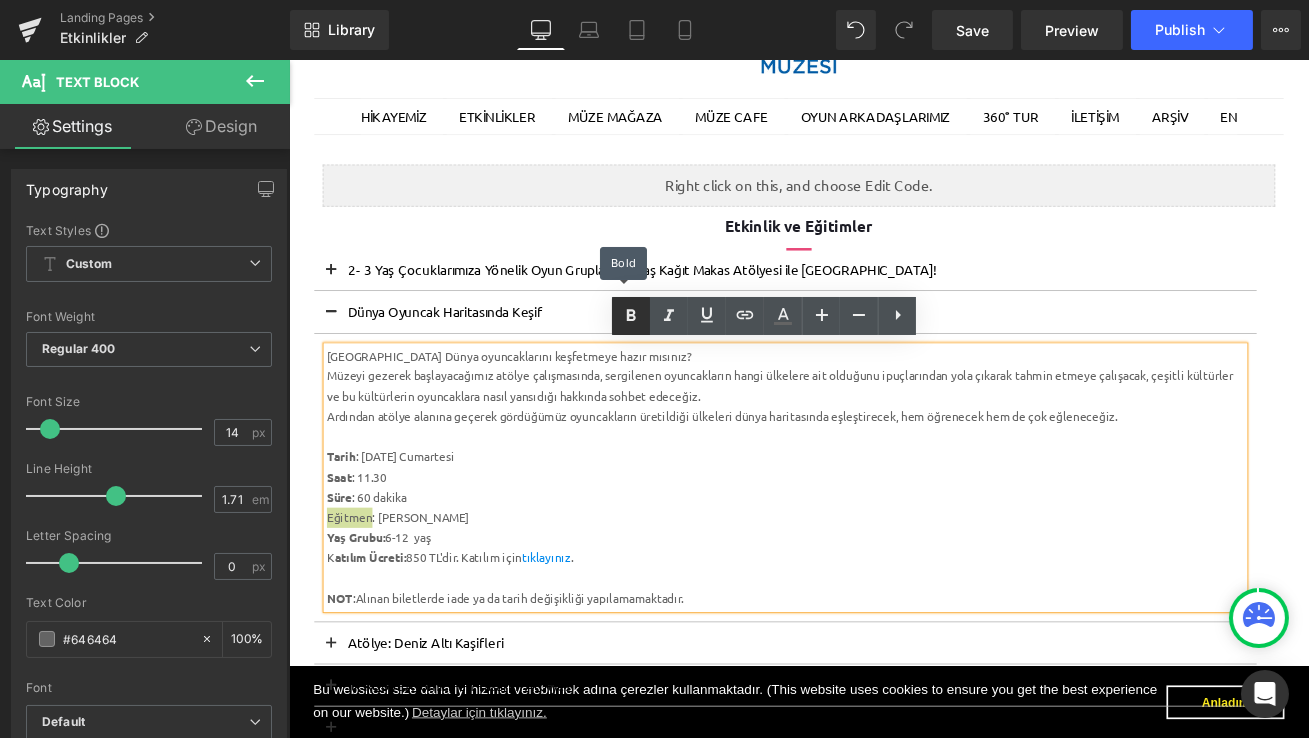drag, startPoint x: 624, startPoint y: 309, endPoint x: 361, endPoint y: 357, distance: 267.34436 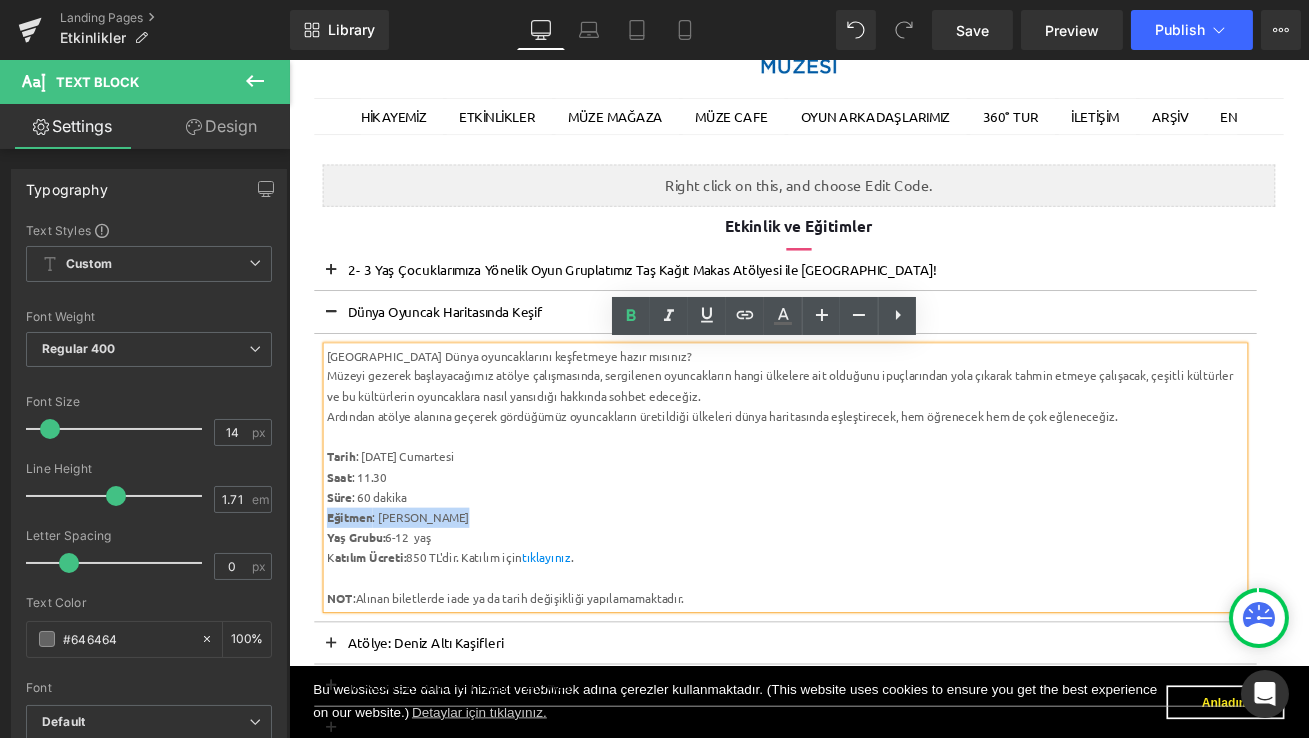 drag, startPoint x: 511, startPoint y: 600, endPoint x: 336, endPoint y: 603, distance: 175.02571 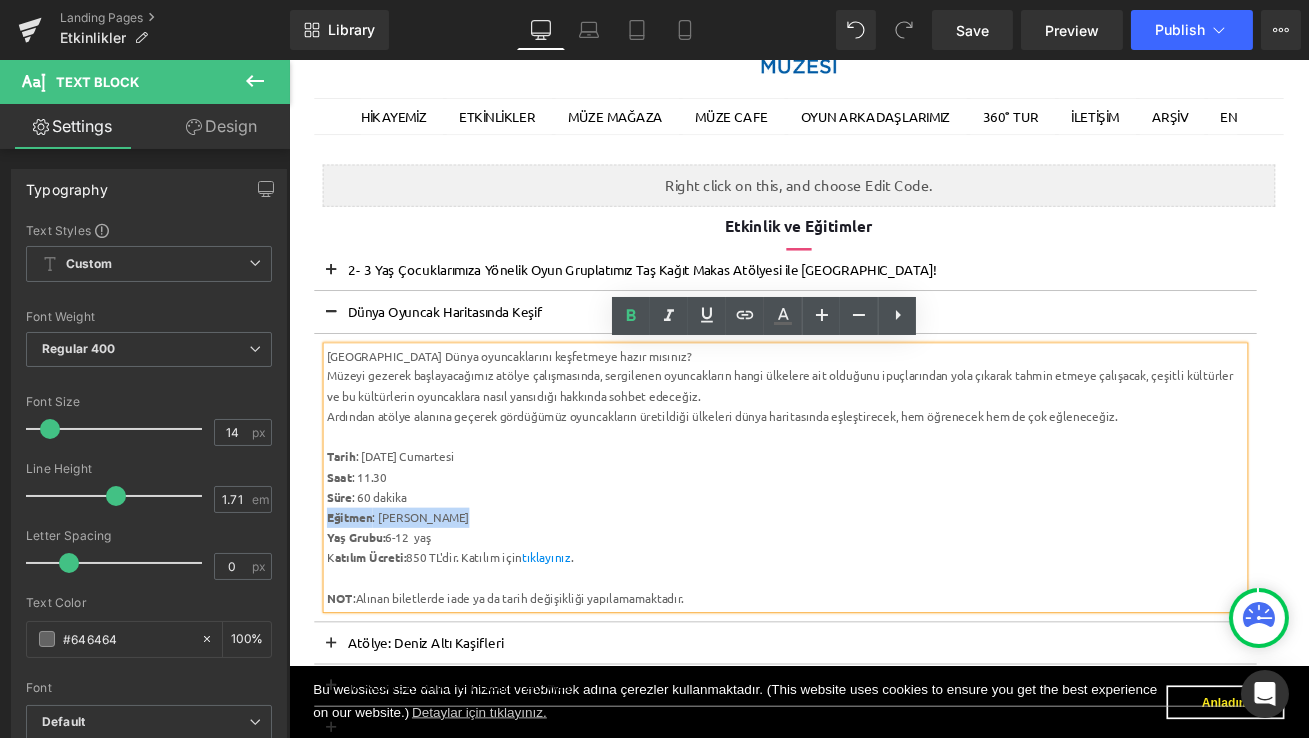 click on "Eğitmen : Zehra Güneyli" at bounding box center [877, 603] 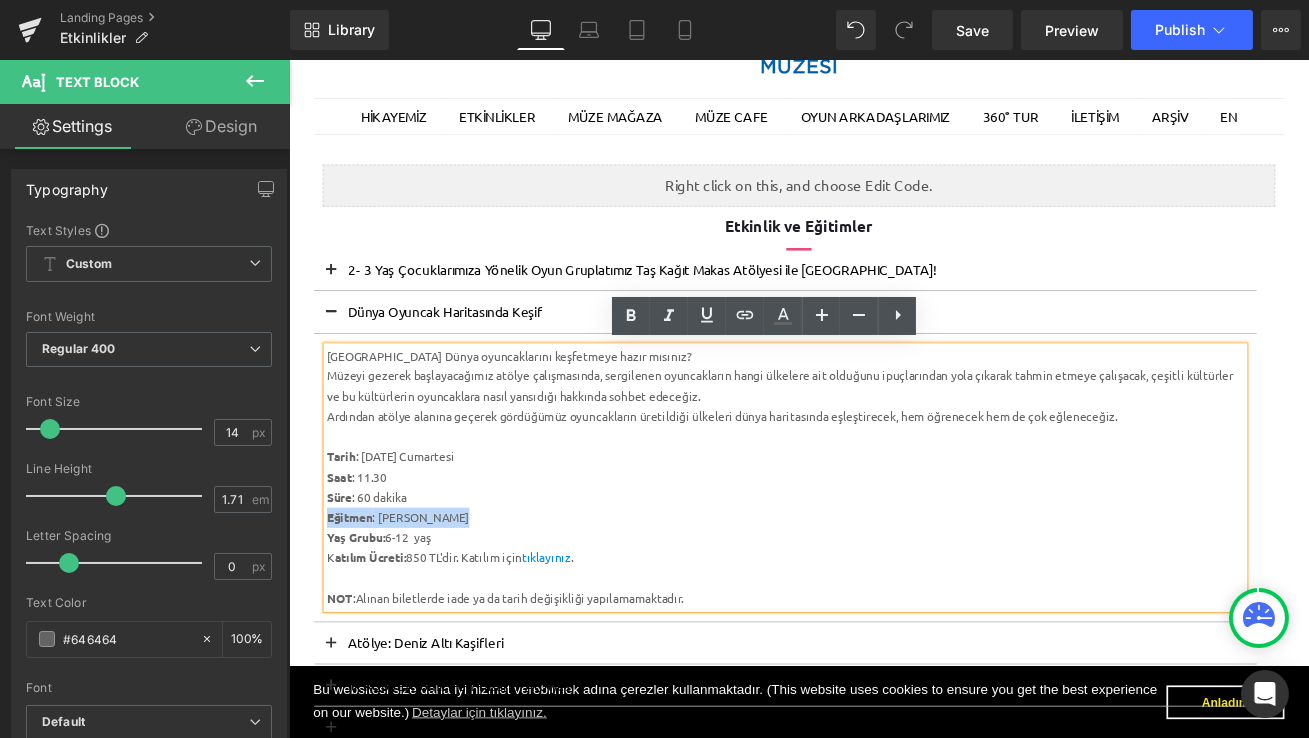 copy on "Eğitmen : Zehra Güneyli" 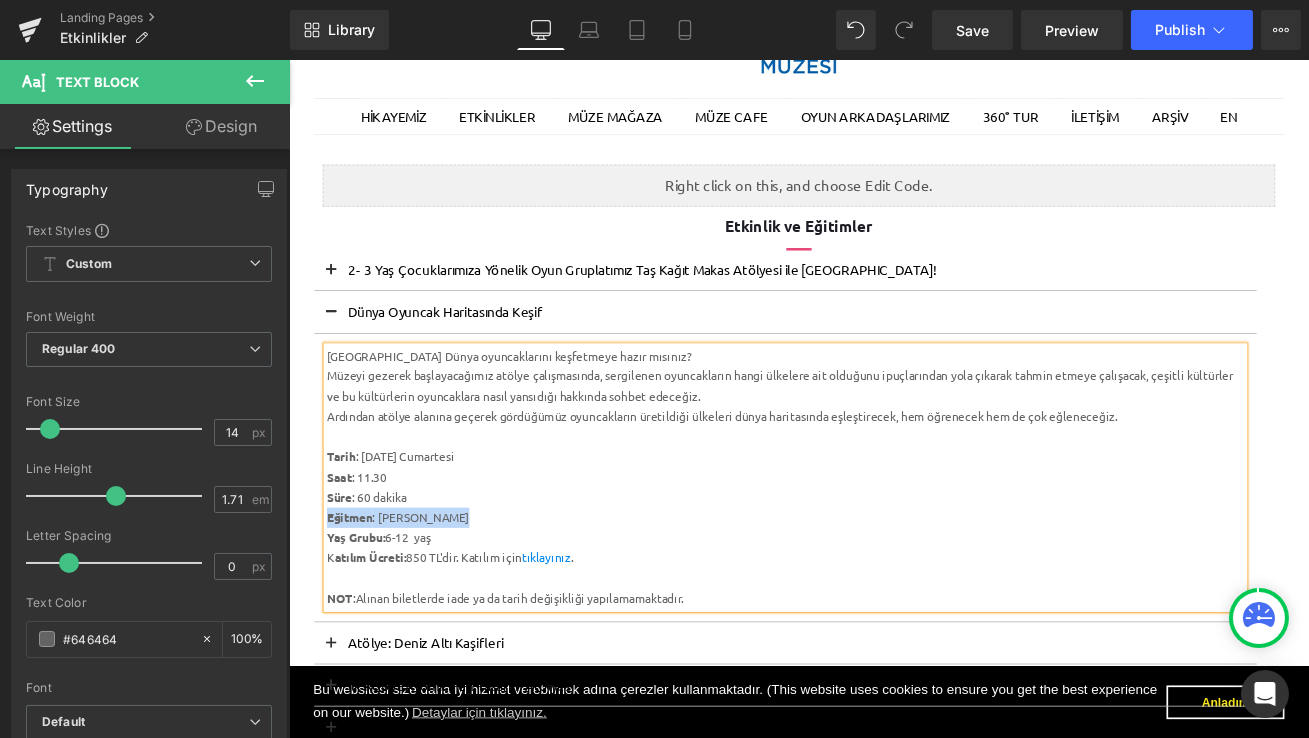 click at bounding box center [338, 365] 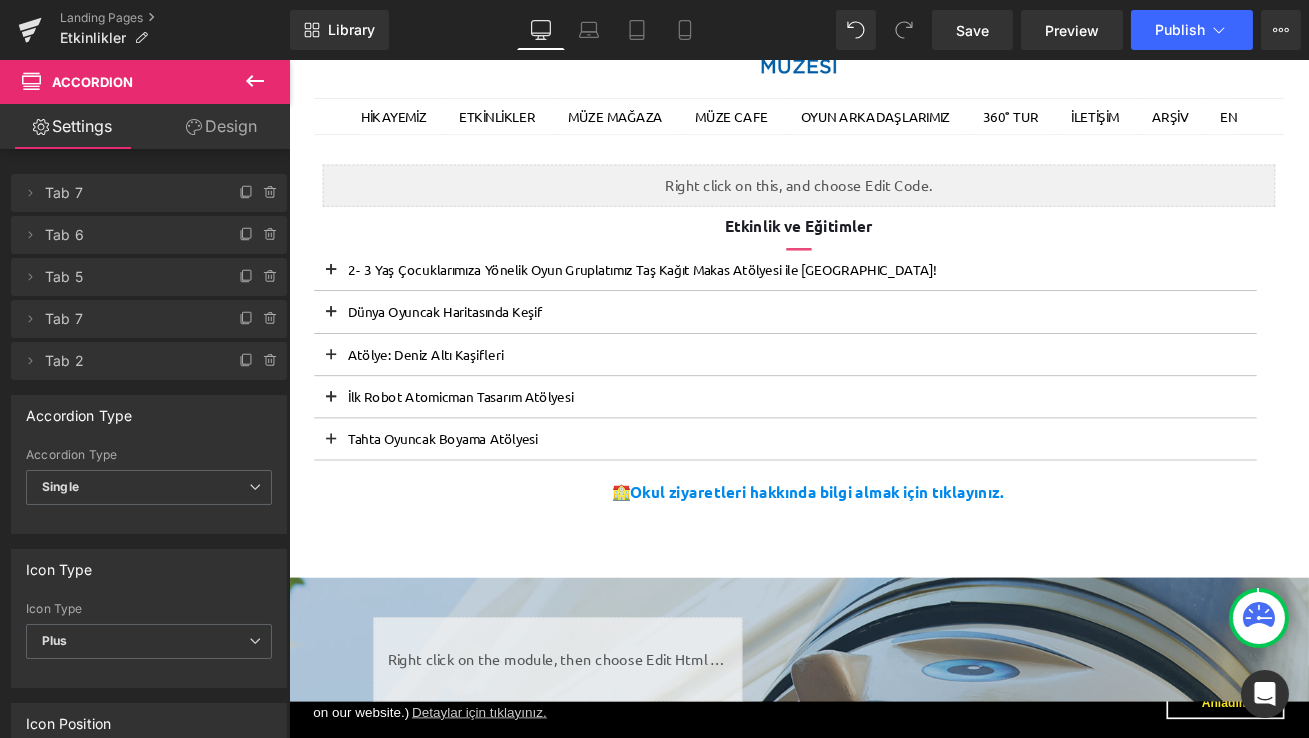 click at bounding box center [338, 416] 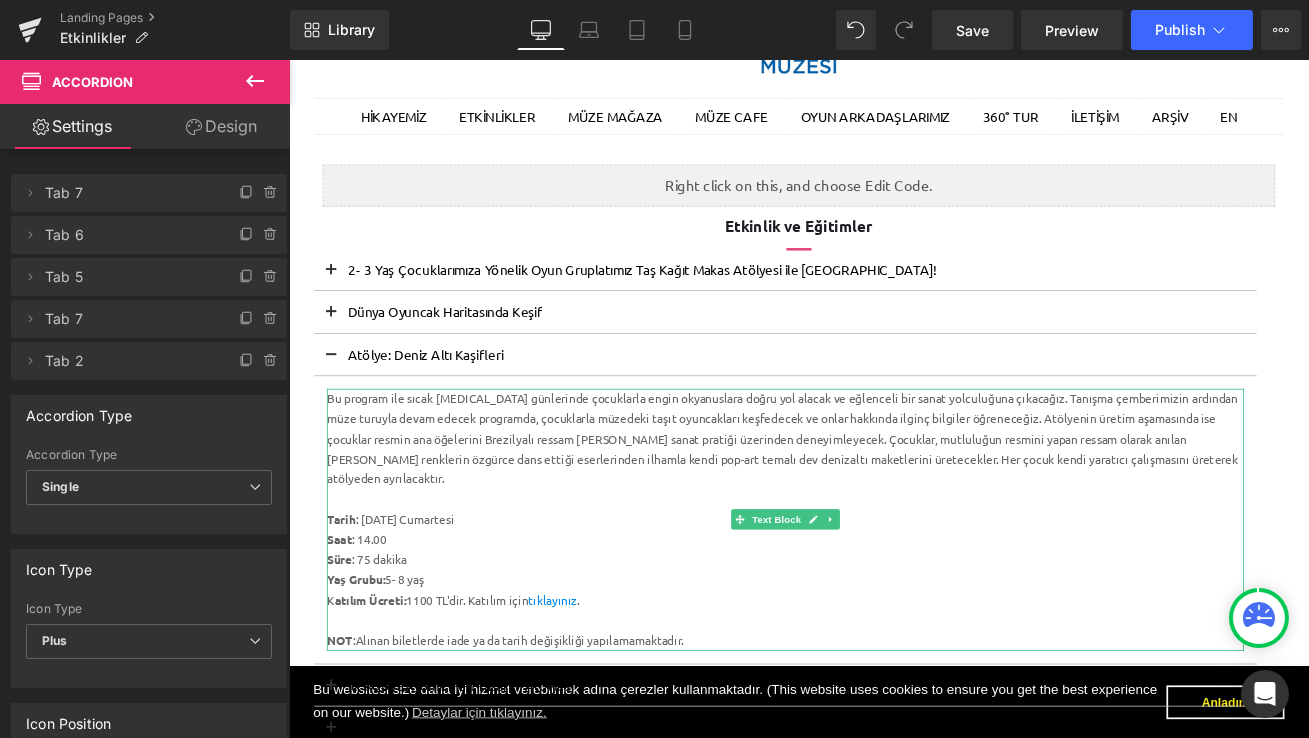 click on "Süre : 75 dakika" at bounding box center [877, 653] 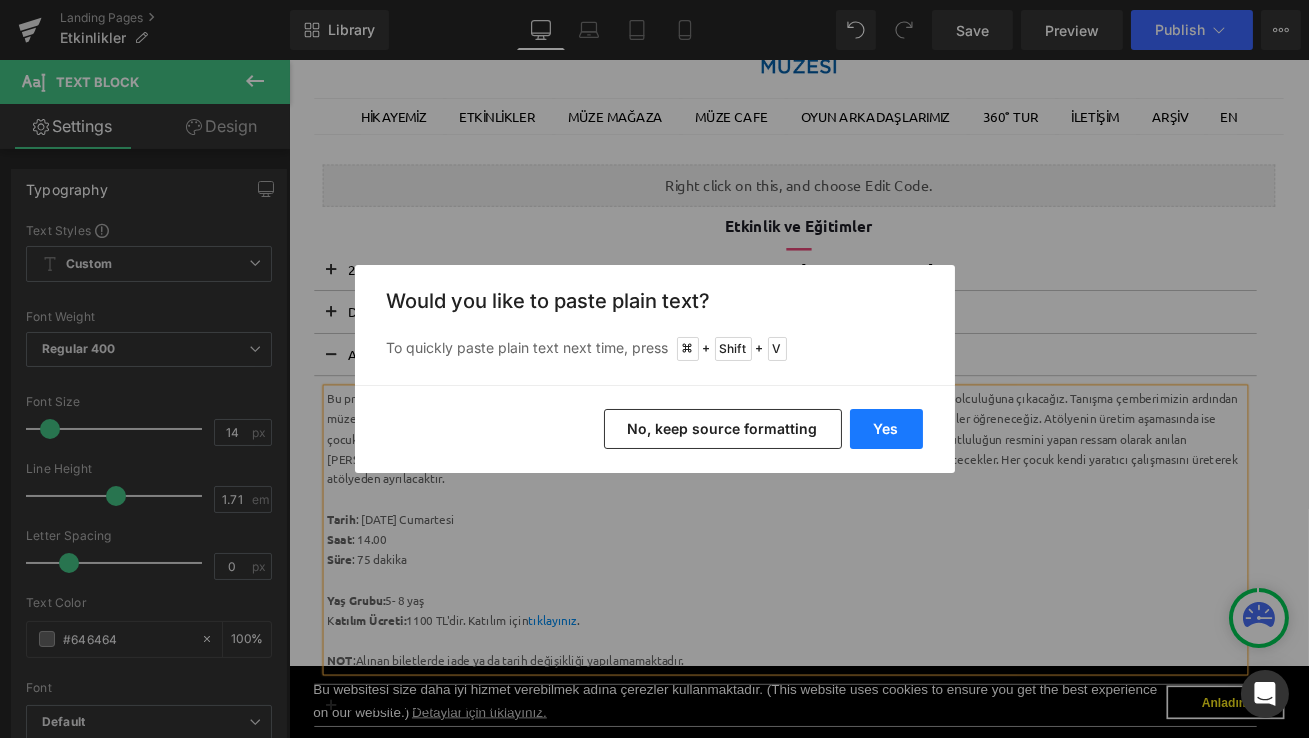 drag, startPoint x: 897, startPoint y: 425, endPoint x: 706, endPoint y: 433, distance: 191.16747 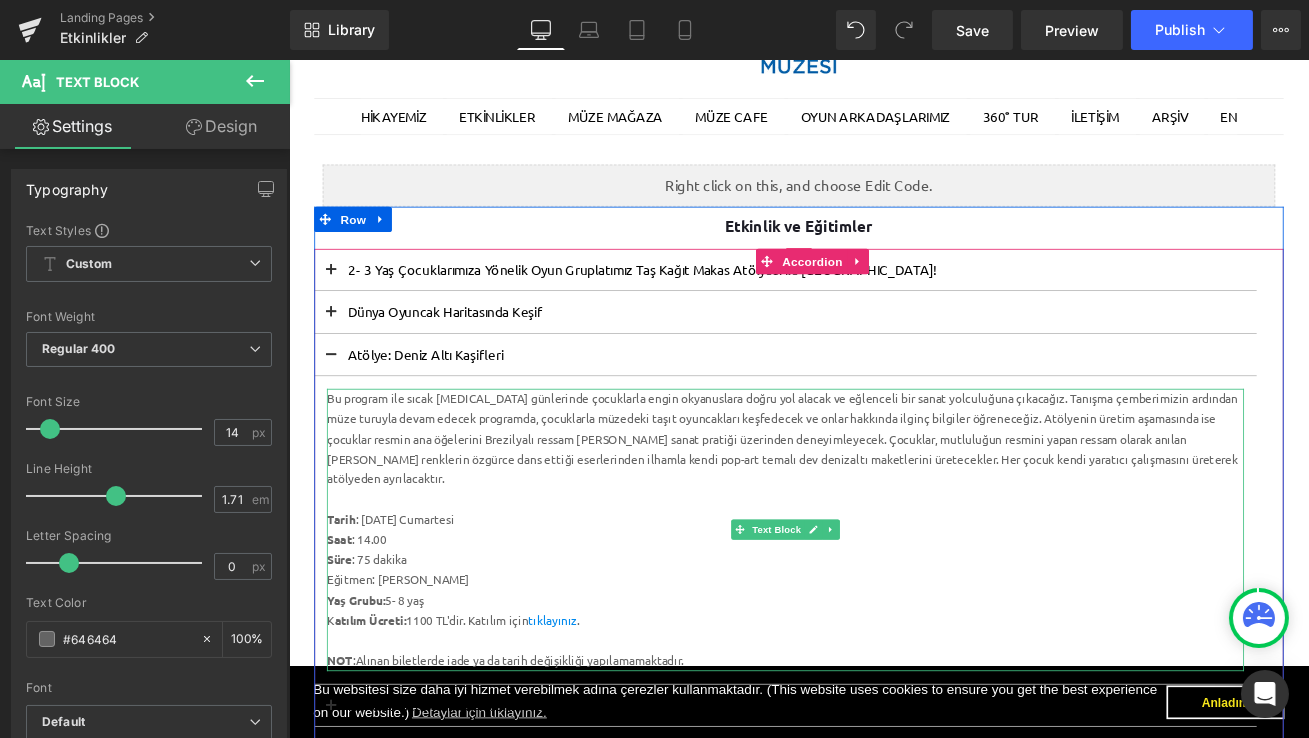 click on "Eğitmen: Zehra Güneyli" at bounding box center (877, 677) 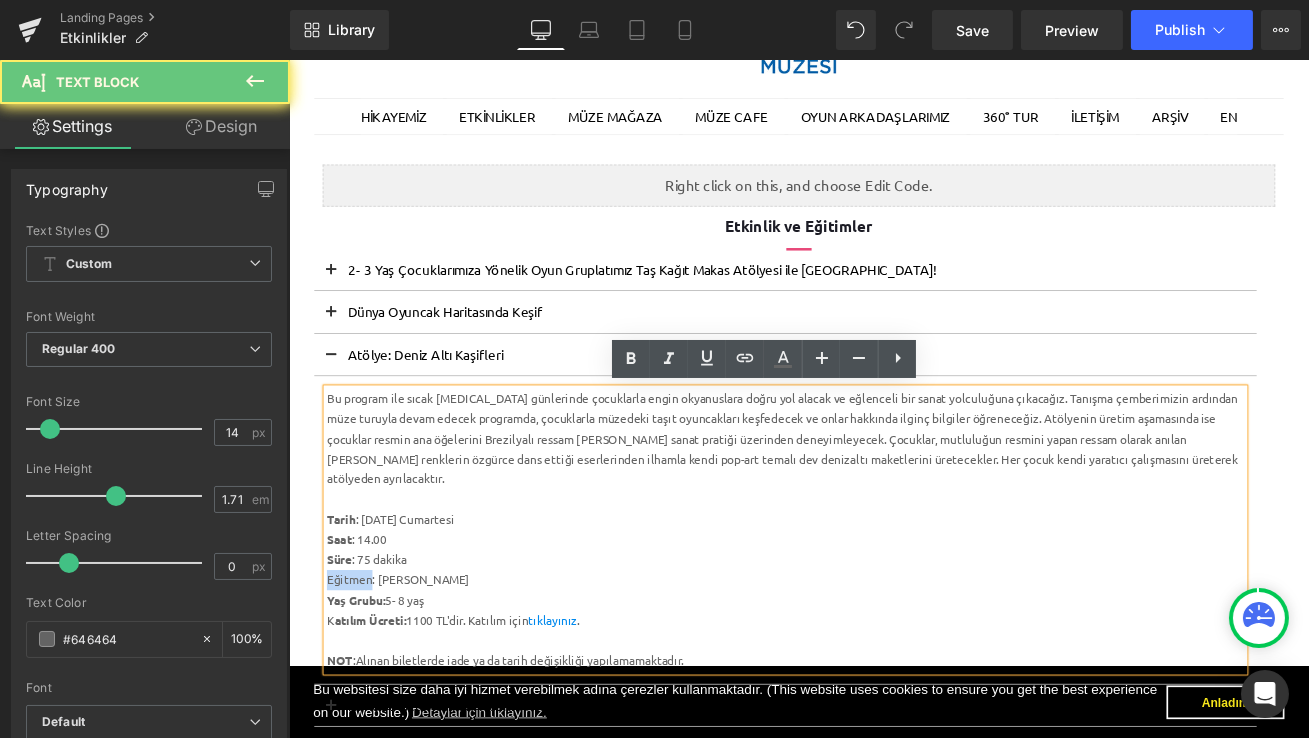 click on "Eğitmen: Zehra Güneyli" at bounding box center [877, 677] 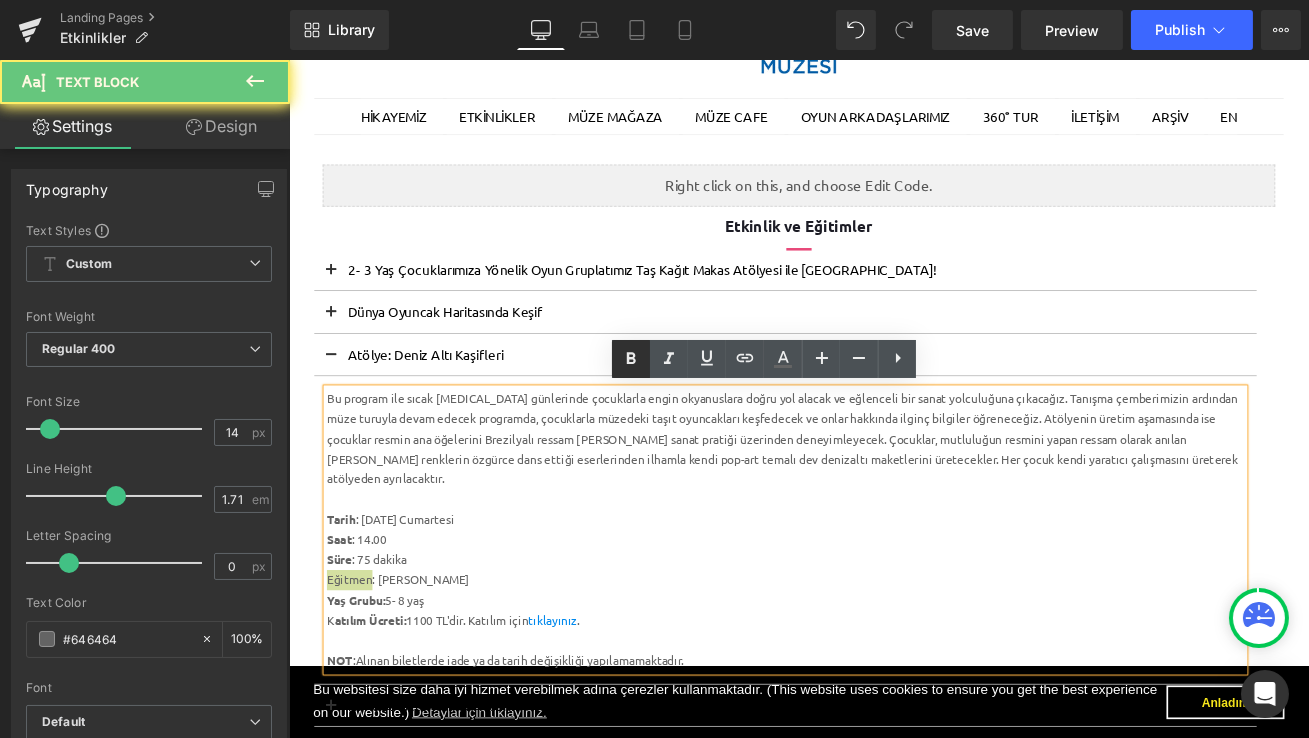 click 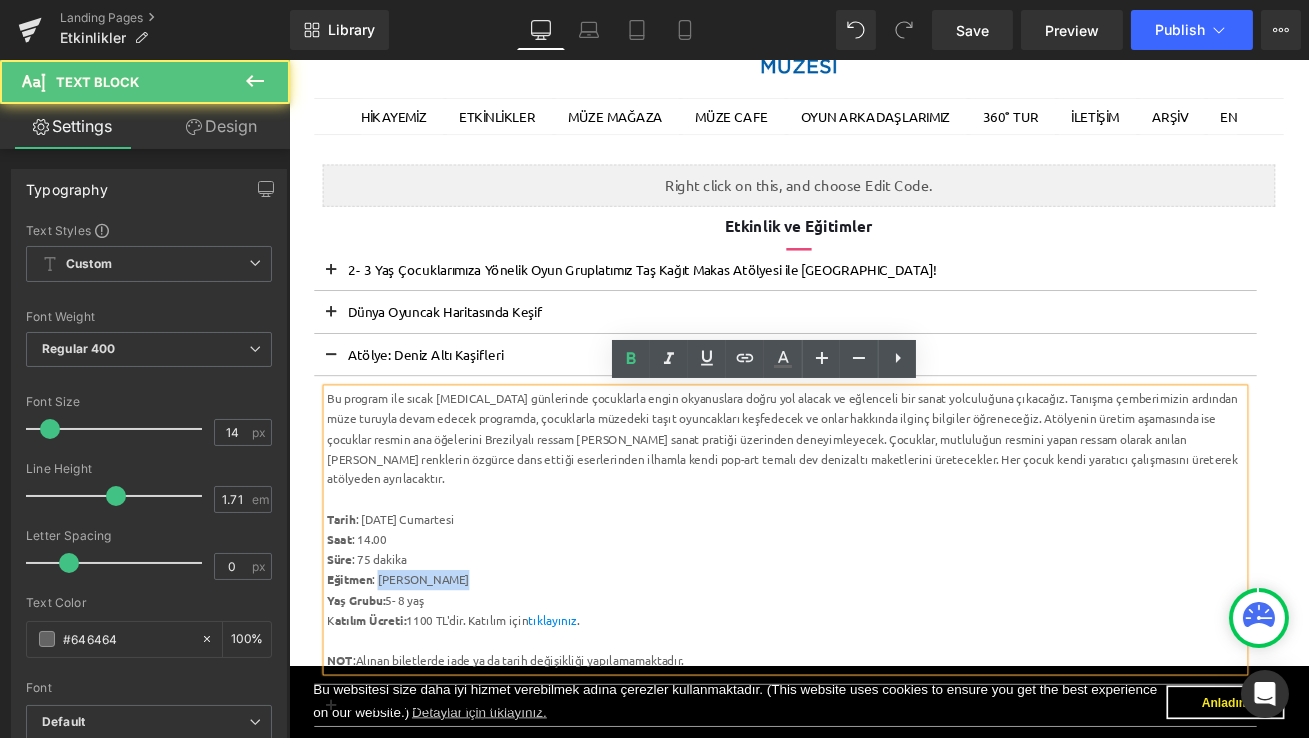 drag, startPoint x: 502, startPoint y: 670, endPoint x: 400, endPoint y: 679, distance: 102.396286 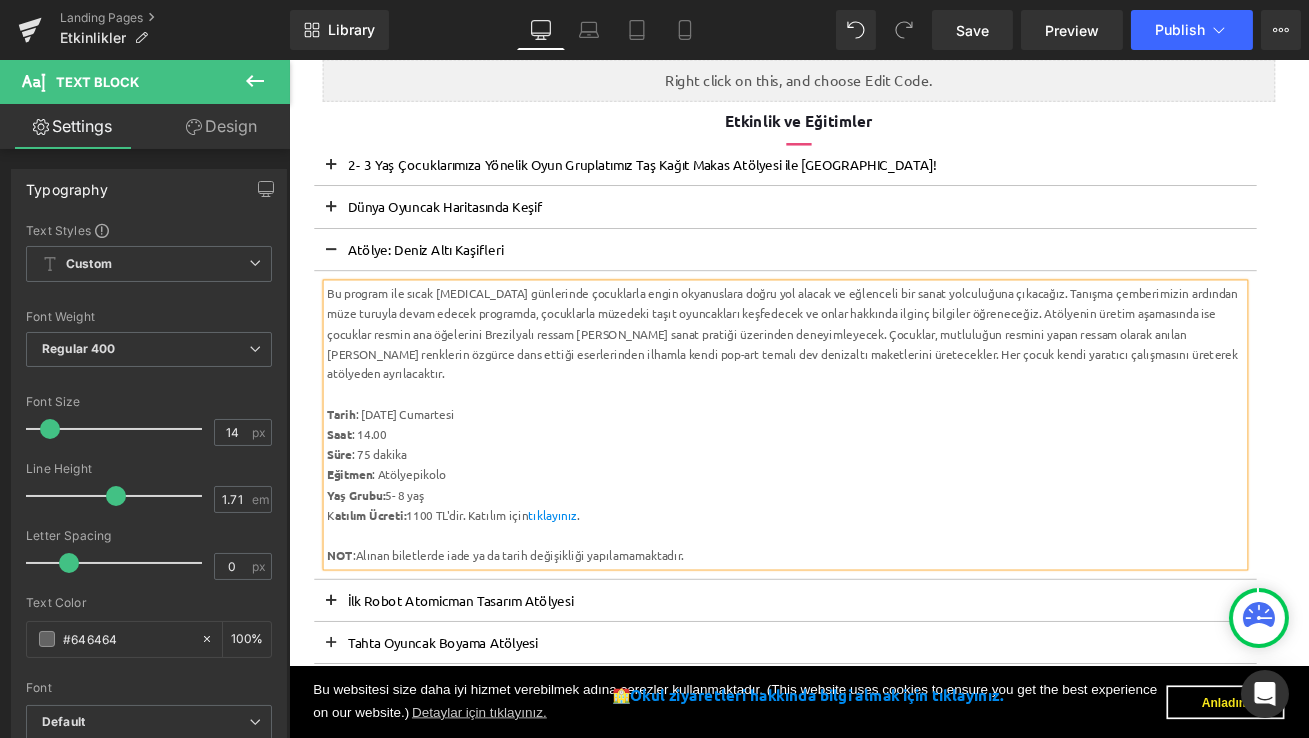 scroll, scrollTop: 323, scrollLeft: 0, axis: vertical 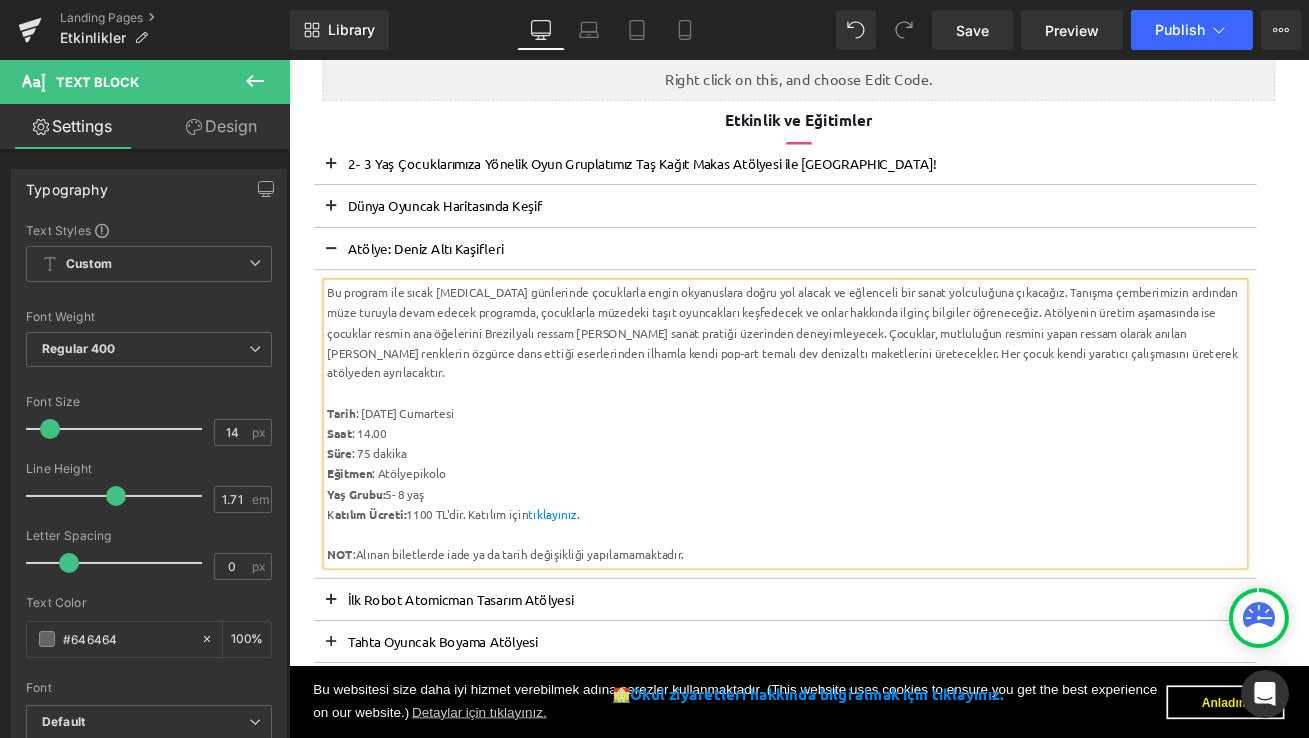 click at bounding box center [338, 283] 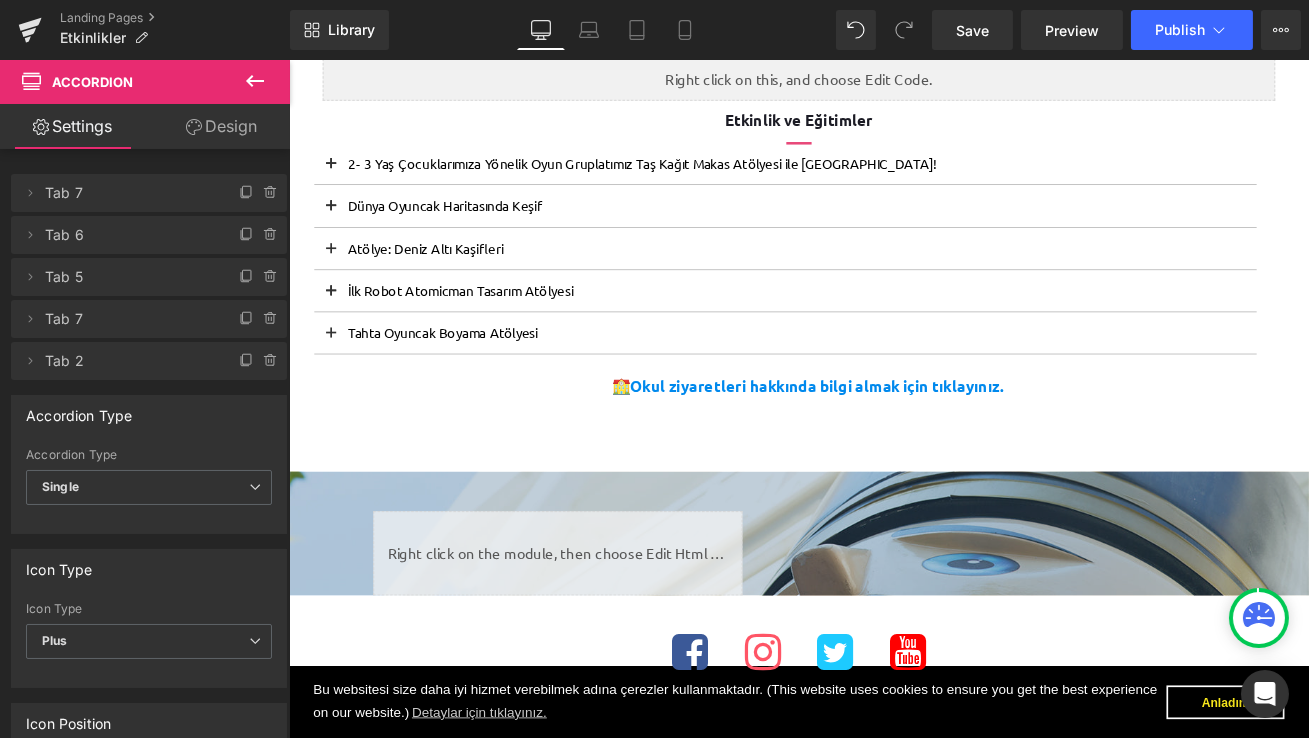 click at bounding box center (338, 333) 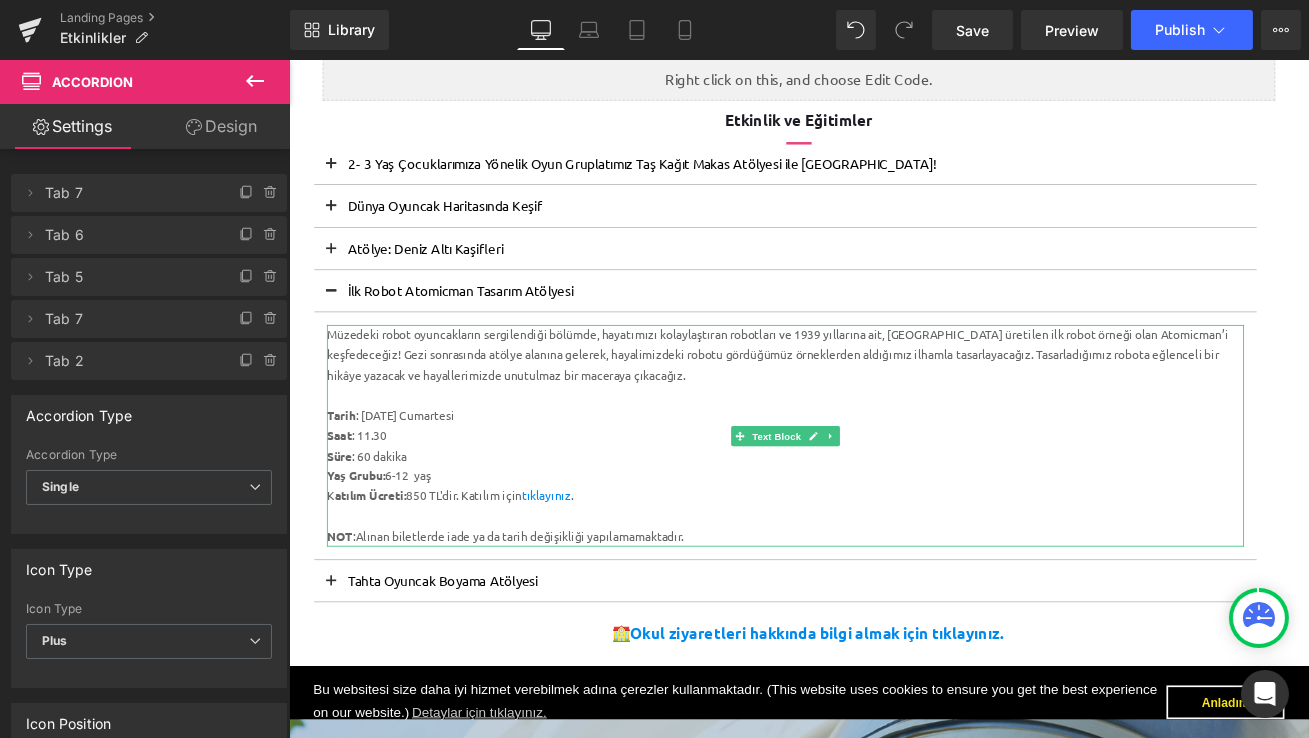 click on "Yaş Grubu:  6-12  yaş" at bounding box center (877, 553) 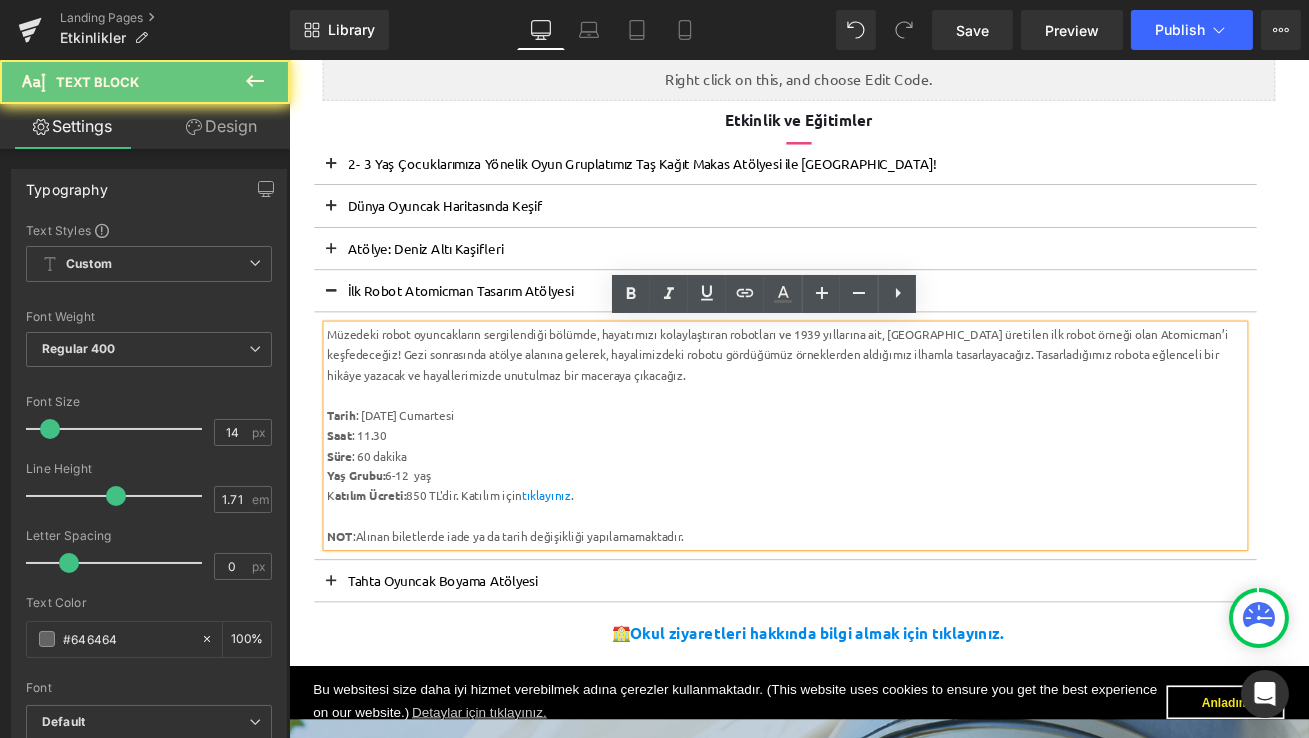 click on "Süre : 60 dakika" at bounding box center [877, 530] 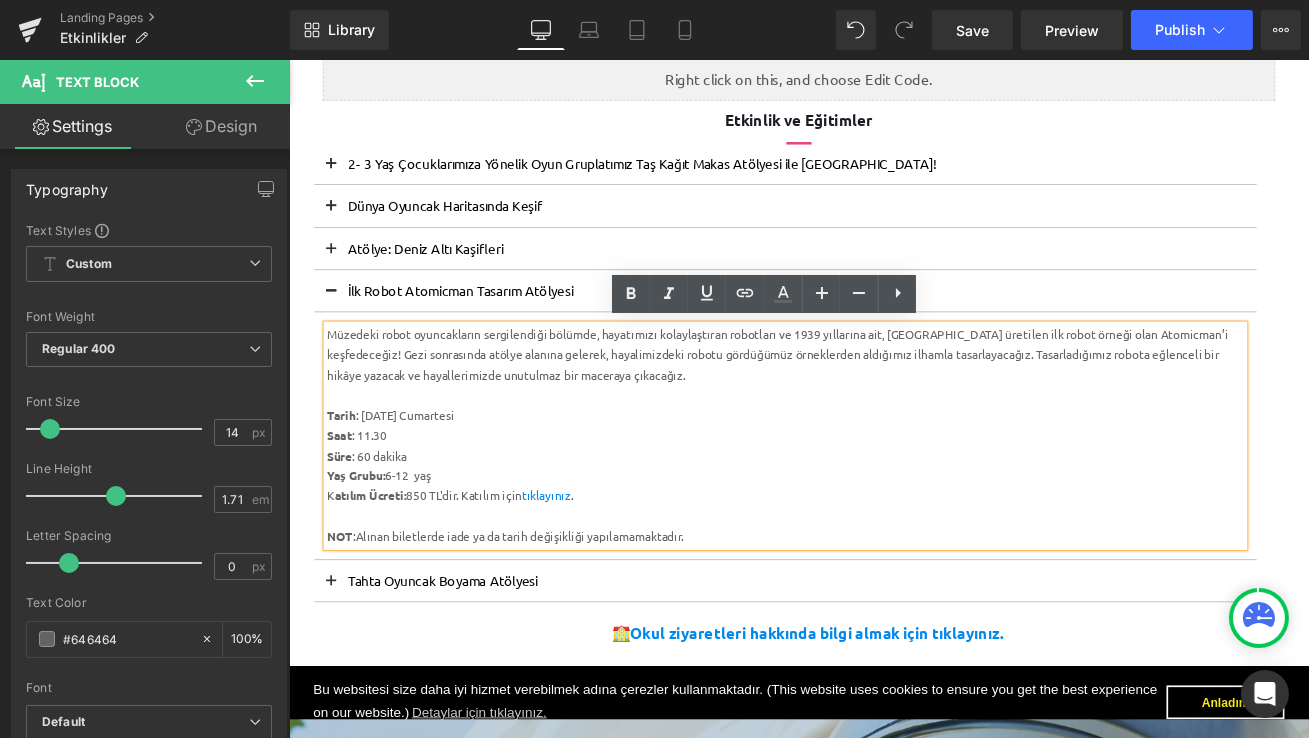 type 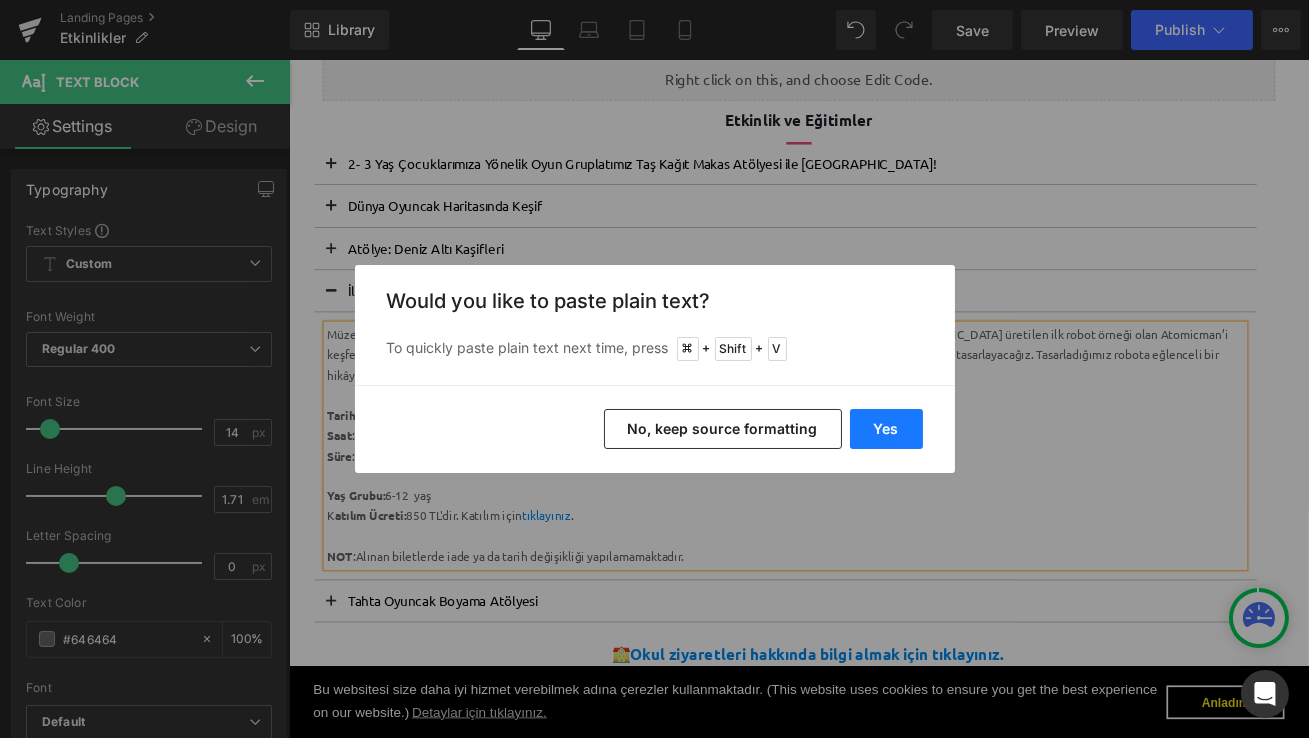 click on "Yes" at bounding box center (886, 429) 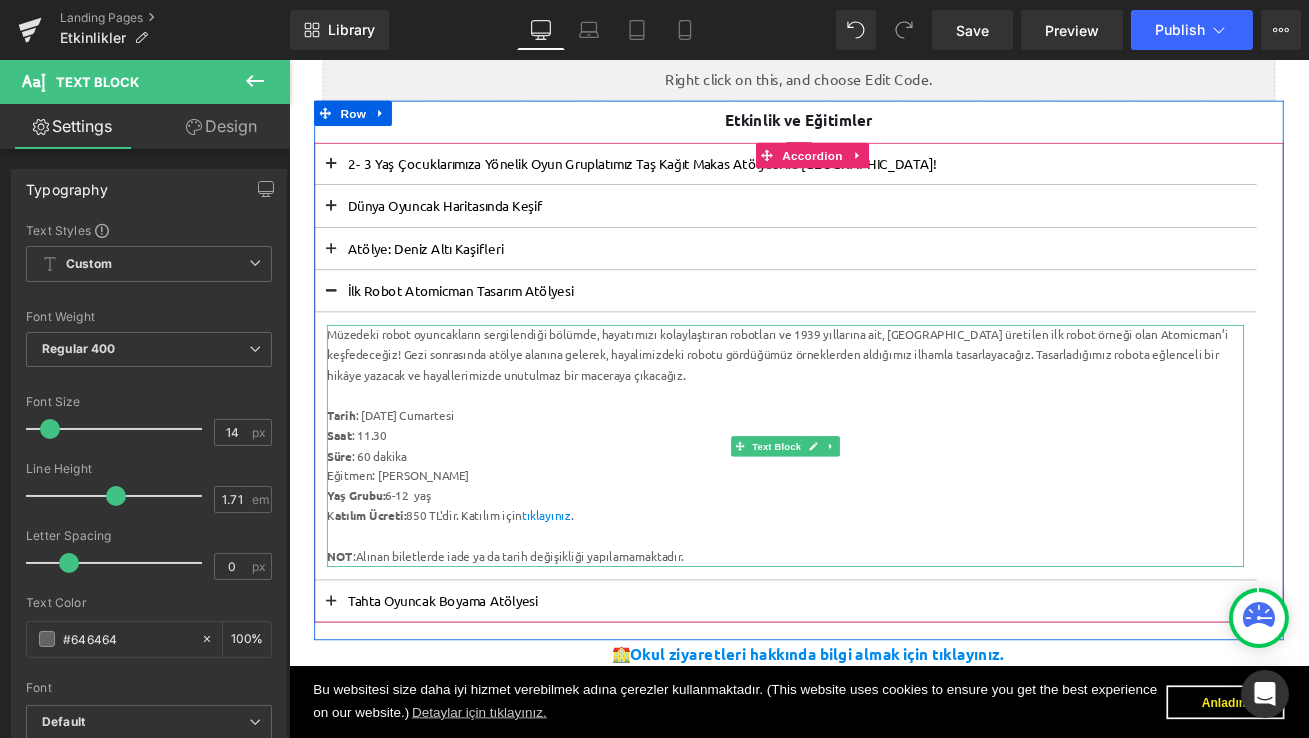 click on "Eğitmen: Zehra Güneyli" at bounding box center (877, 553) 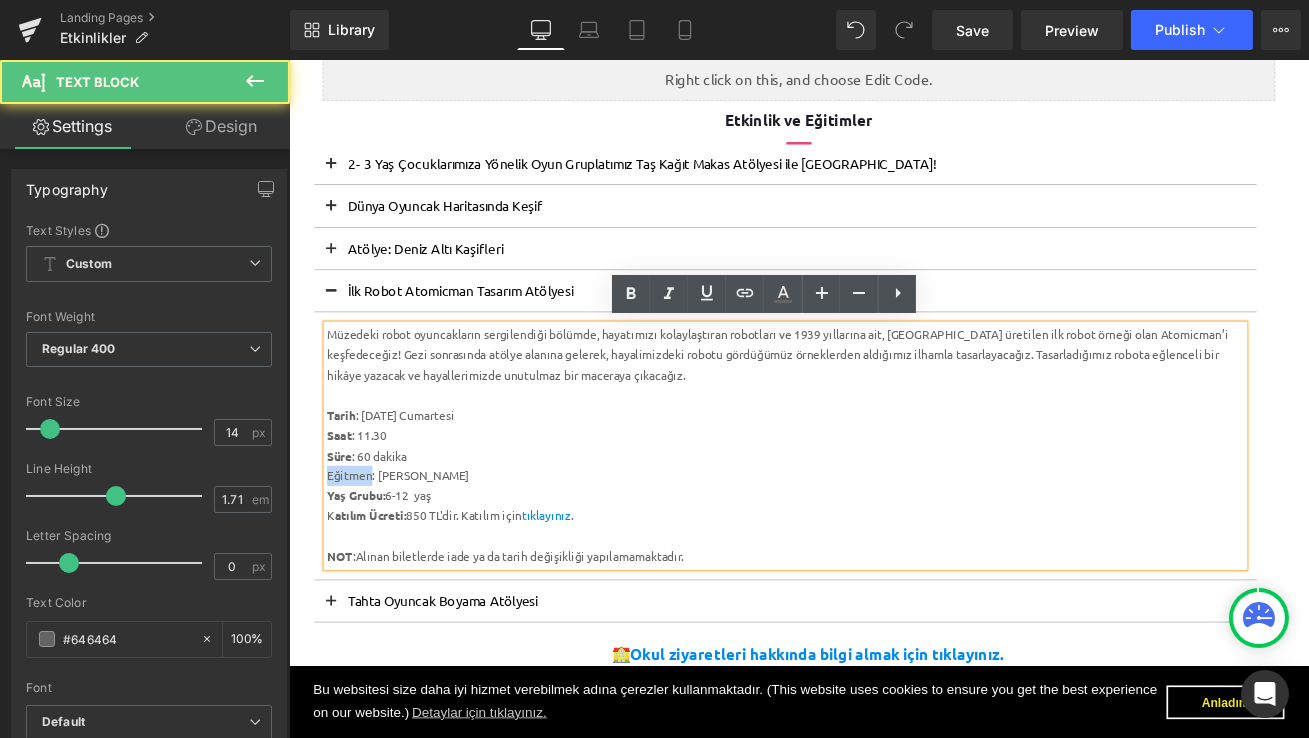 click on "Eğitmen: Zehra Güneyli" at bounding box center [877, 553] 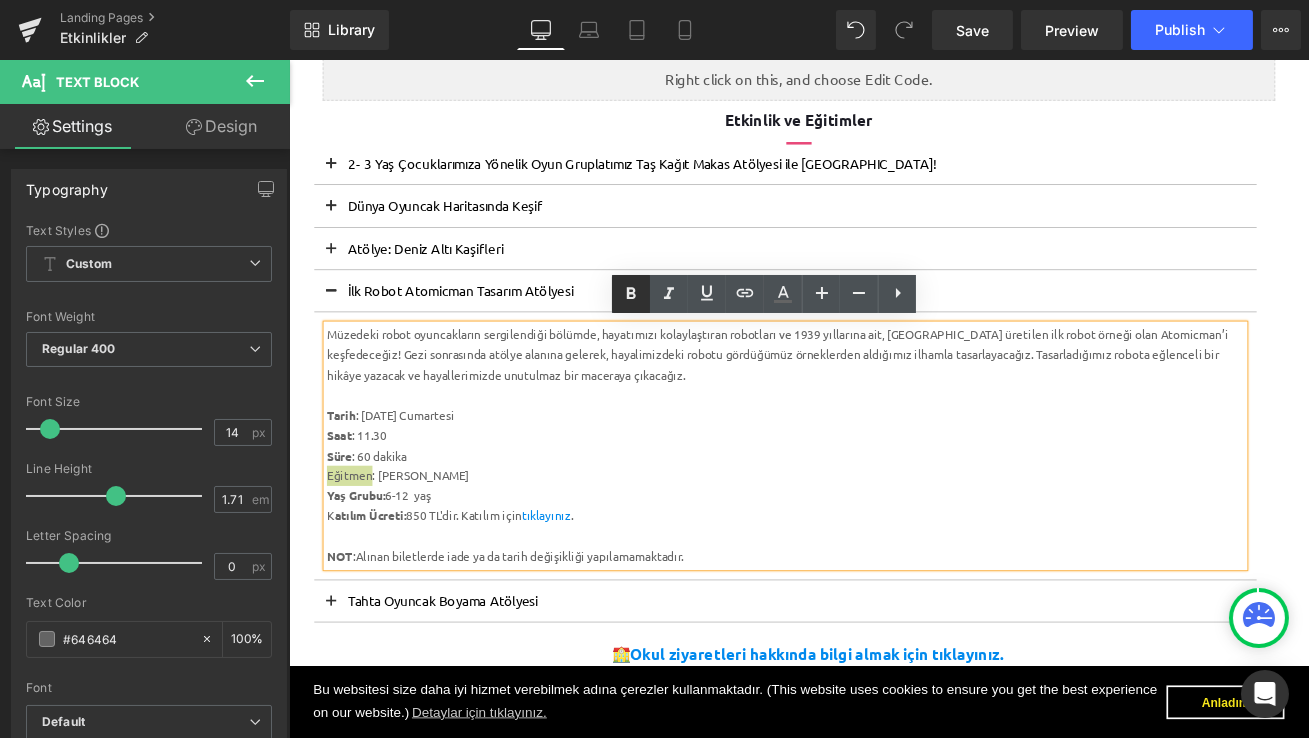 click 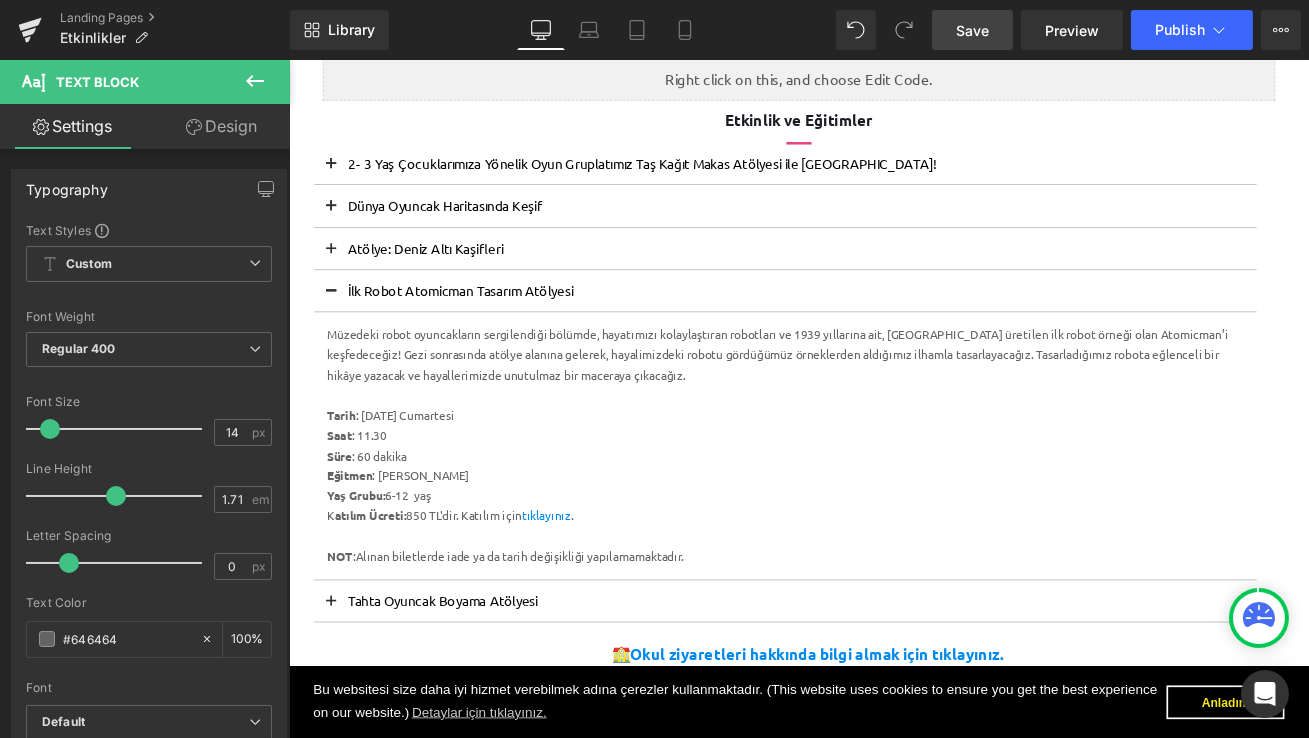 click on "Save" at bounding box center (972, 30) 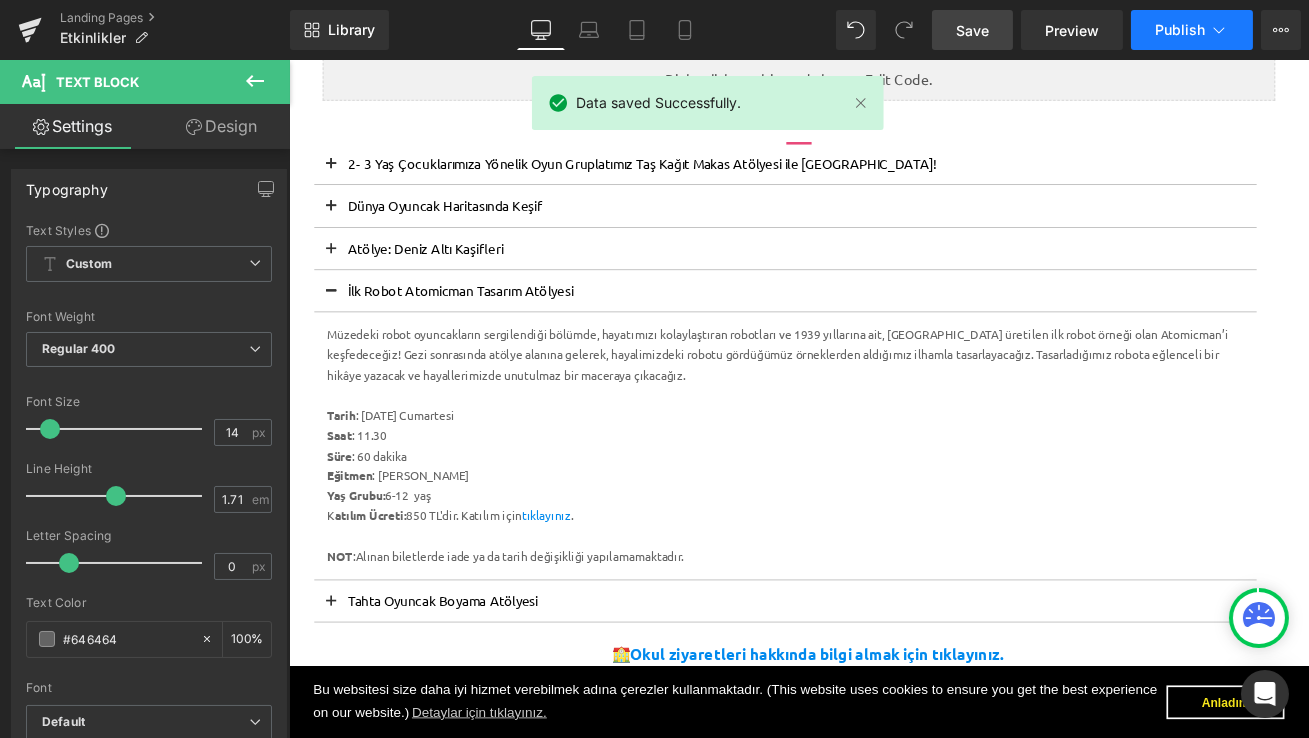 click on "Publish" at bounding box center (1180, 30) 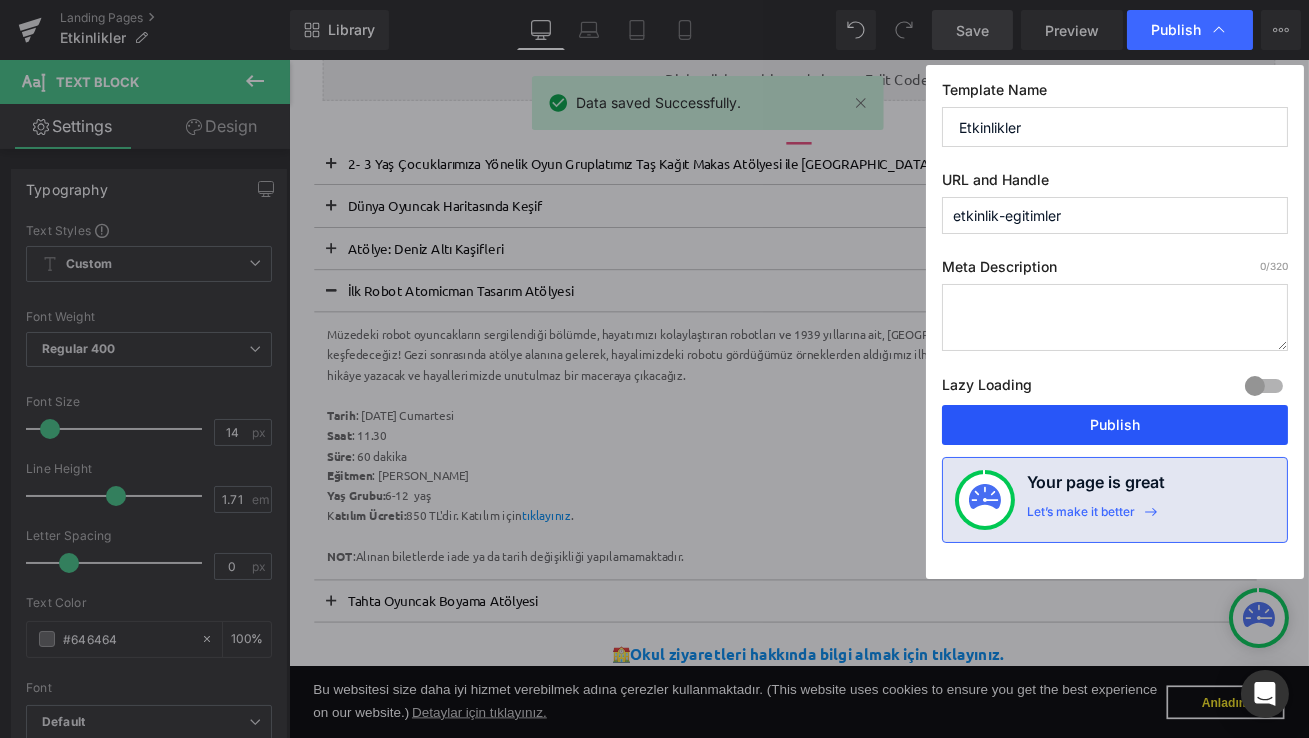 click on "Publish" at bounding box center (1115, 425) 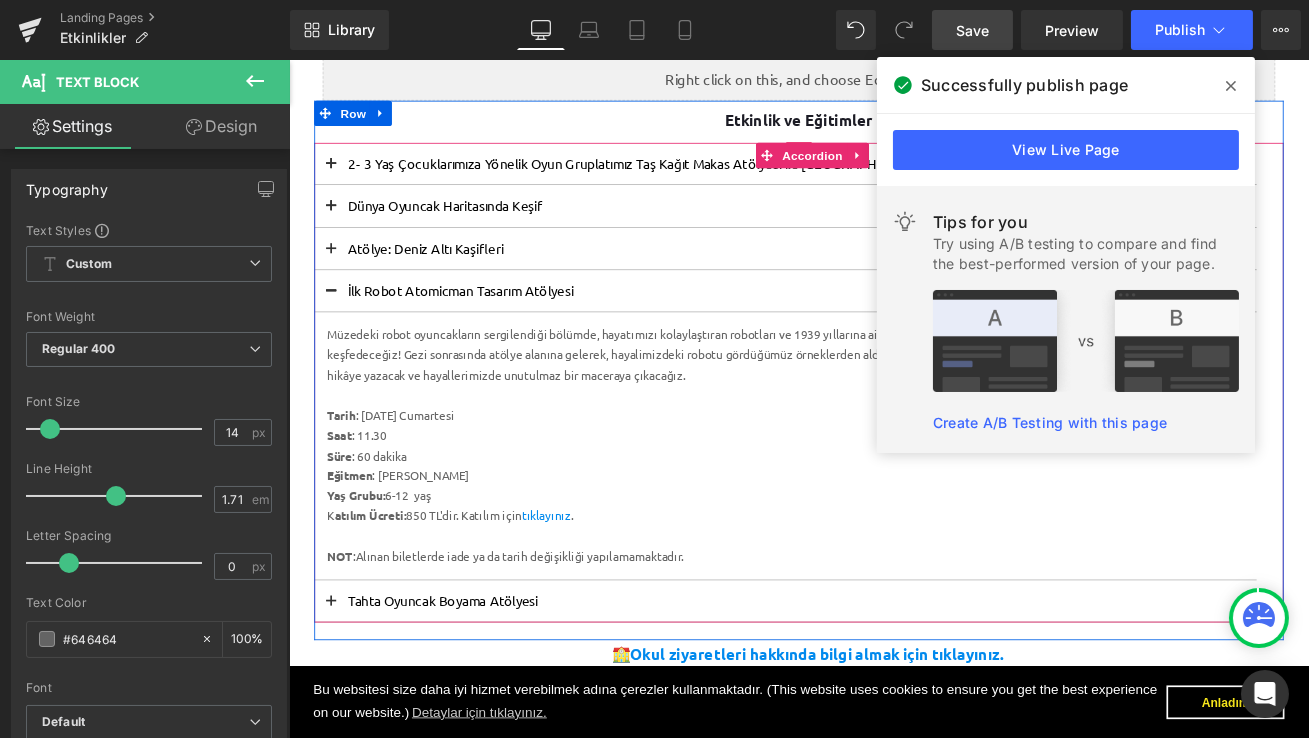 click on "Atölye: Deniz Altı Kaşifleri" at bounding box center [877, 283] 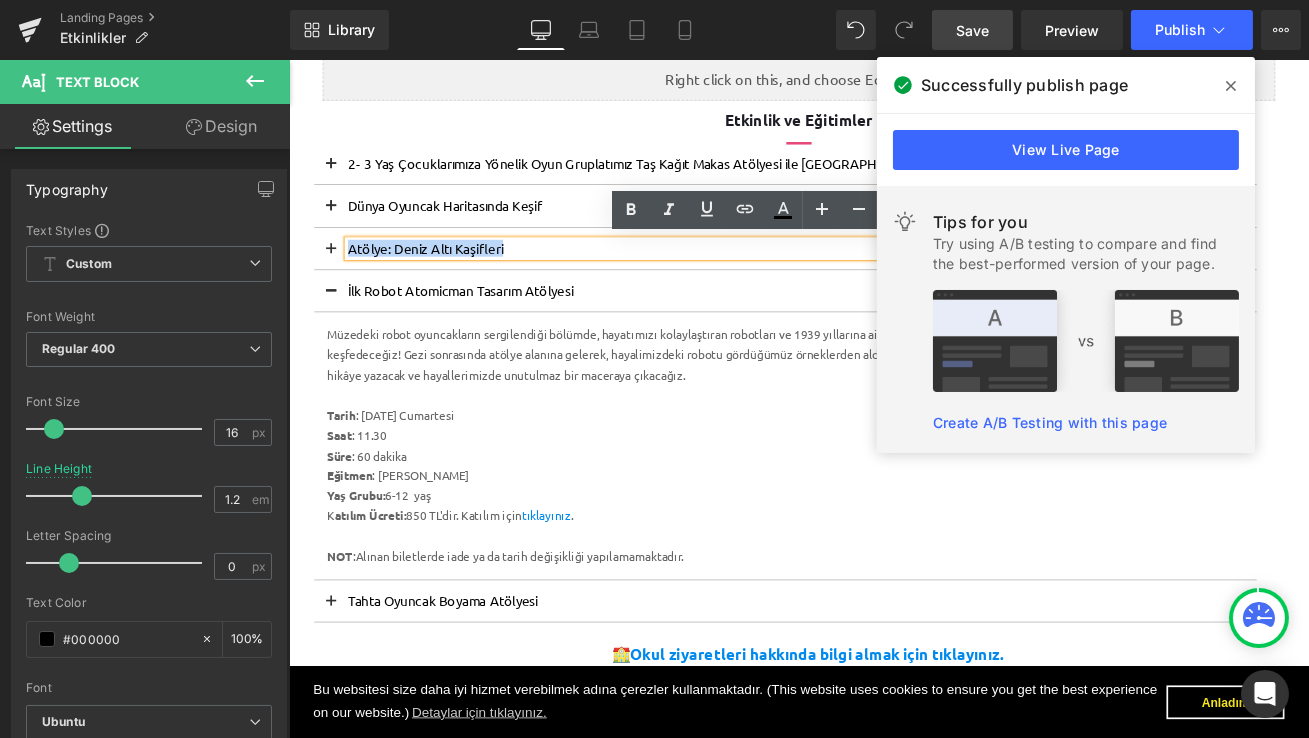 drag, startPoint x: 568, startPoint y: 277, endPoint x: 339, endPoint y: 277, distance: 229 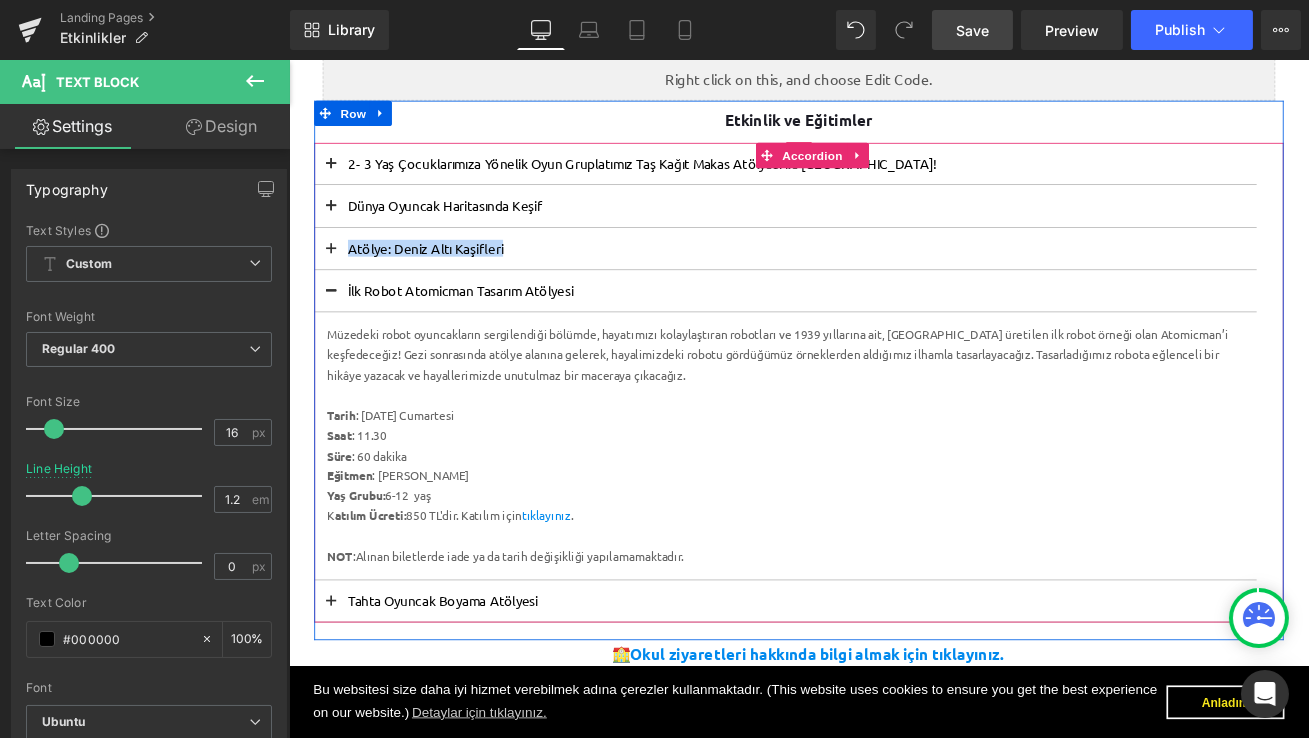 click at bounding box center [338, 283] 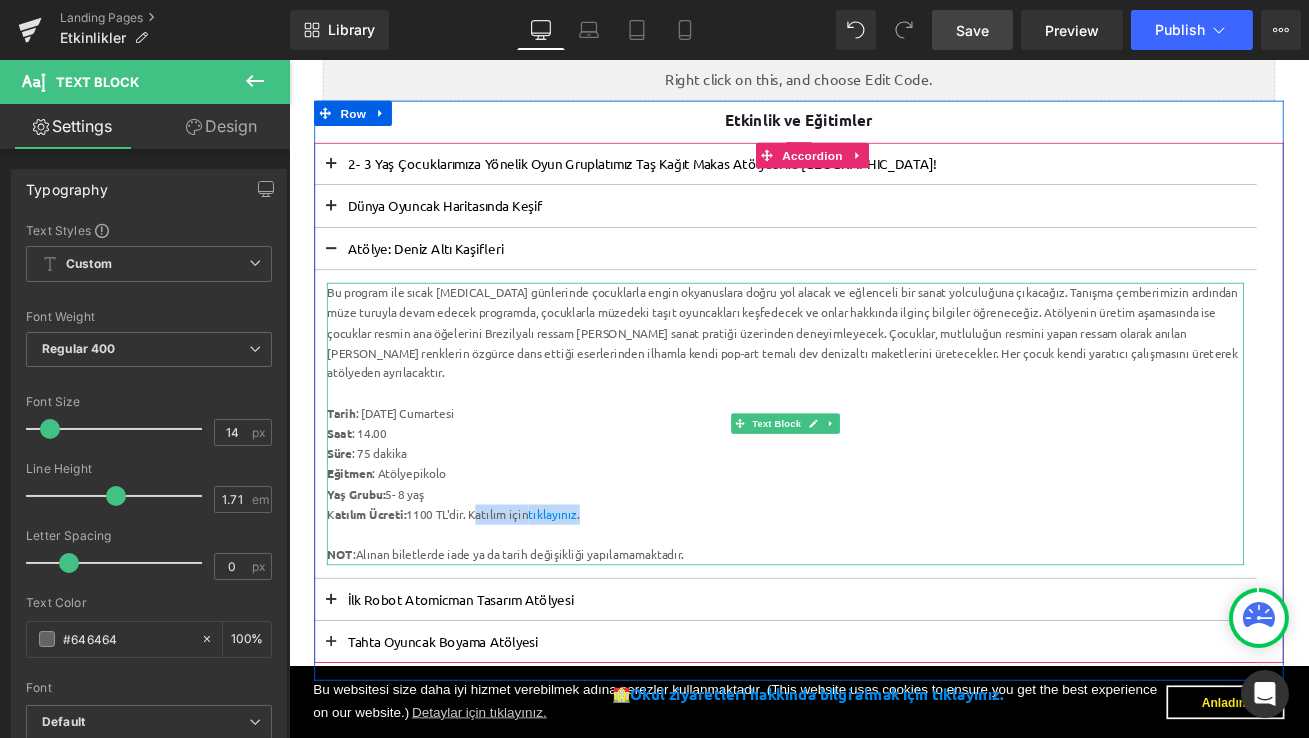 drag, startPoint x: 481, startPoint y: 591, endPoint x: 504, endPoint y: 592, distance: 23.021729 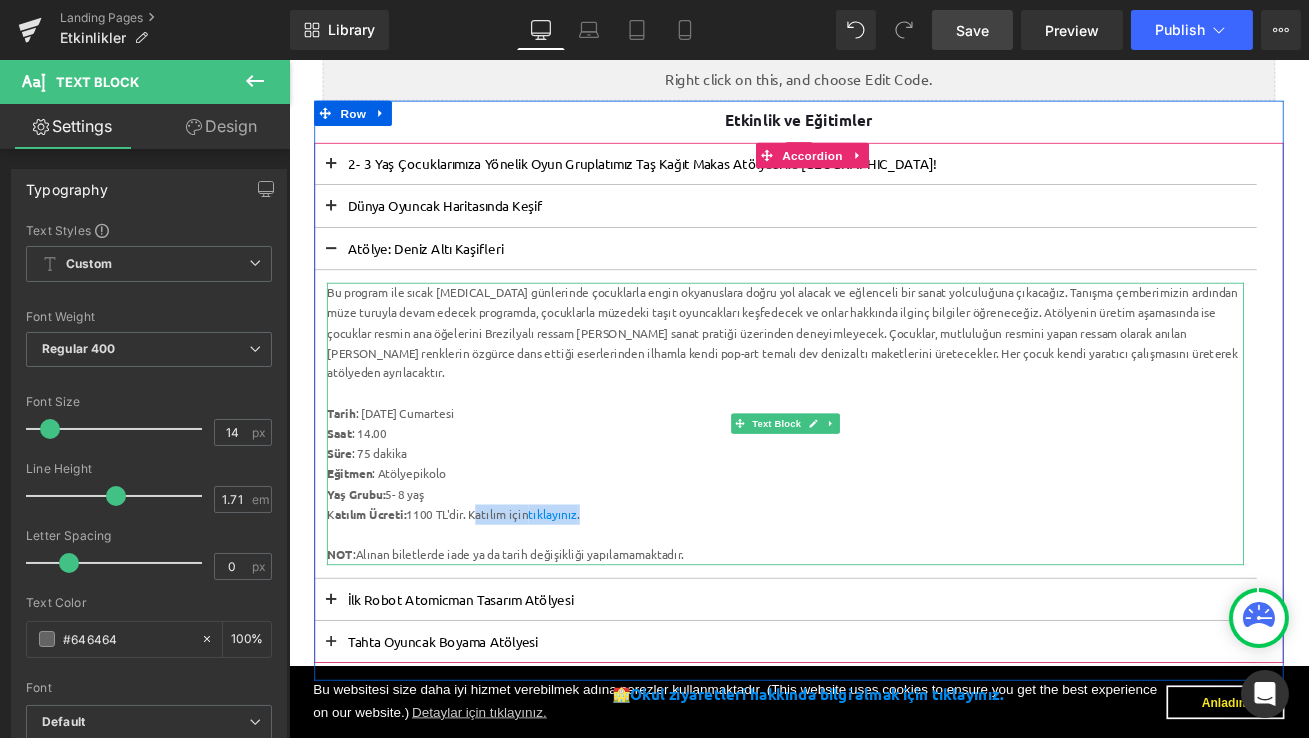 click on "K atılım Ücreti:  1100 TL'dir. Katılım için  tıklayınız ." at bounding box center [877, 599] 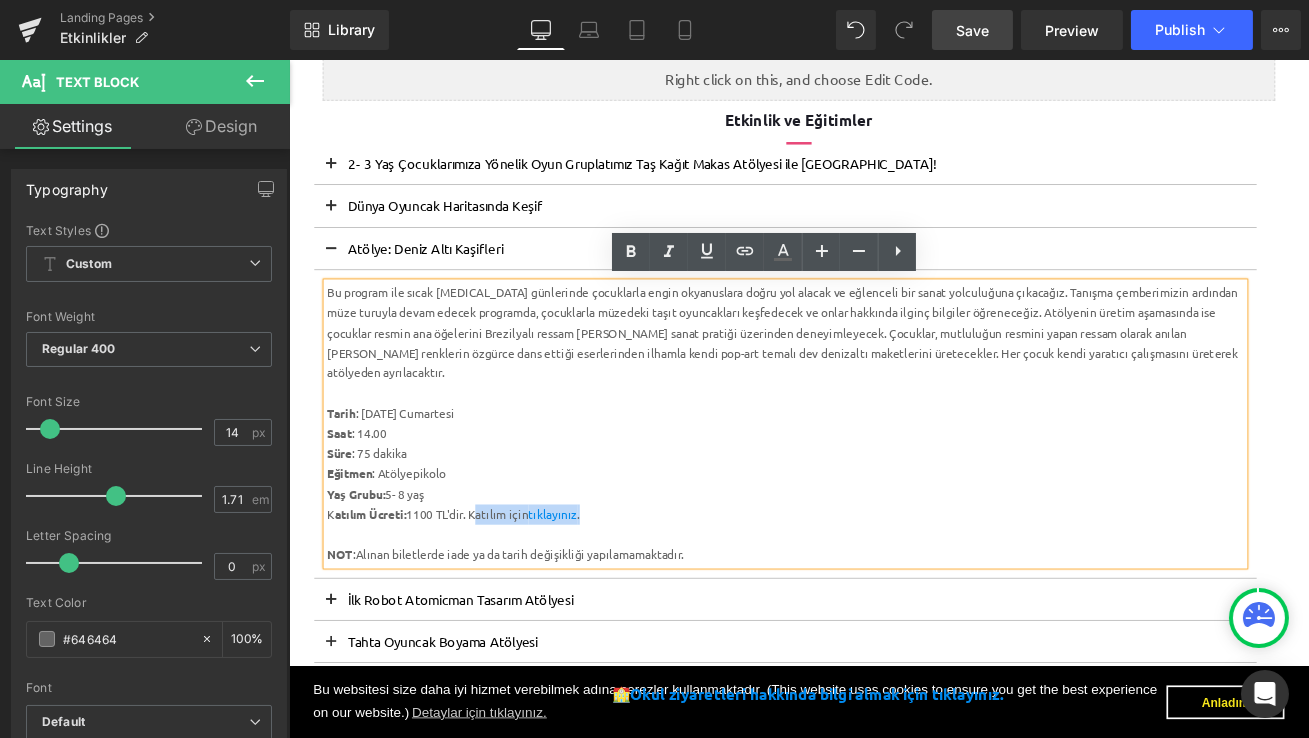 copy on "Katılım için  tıklayınız ." 